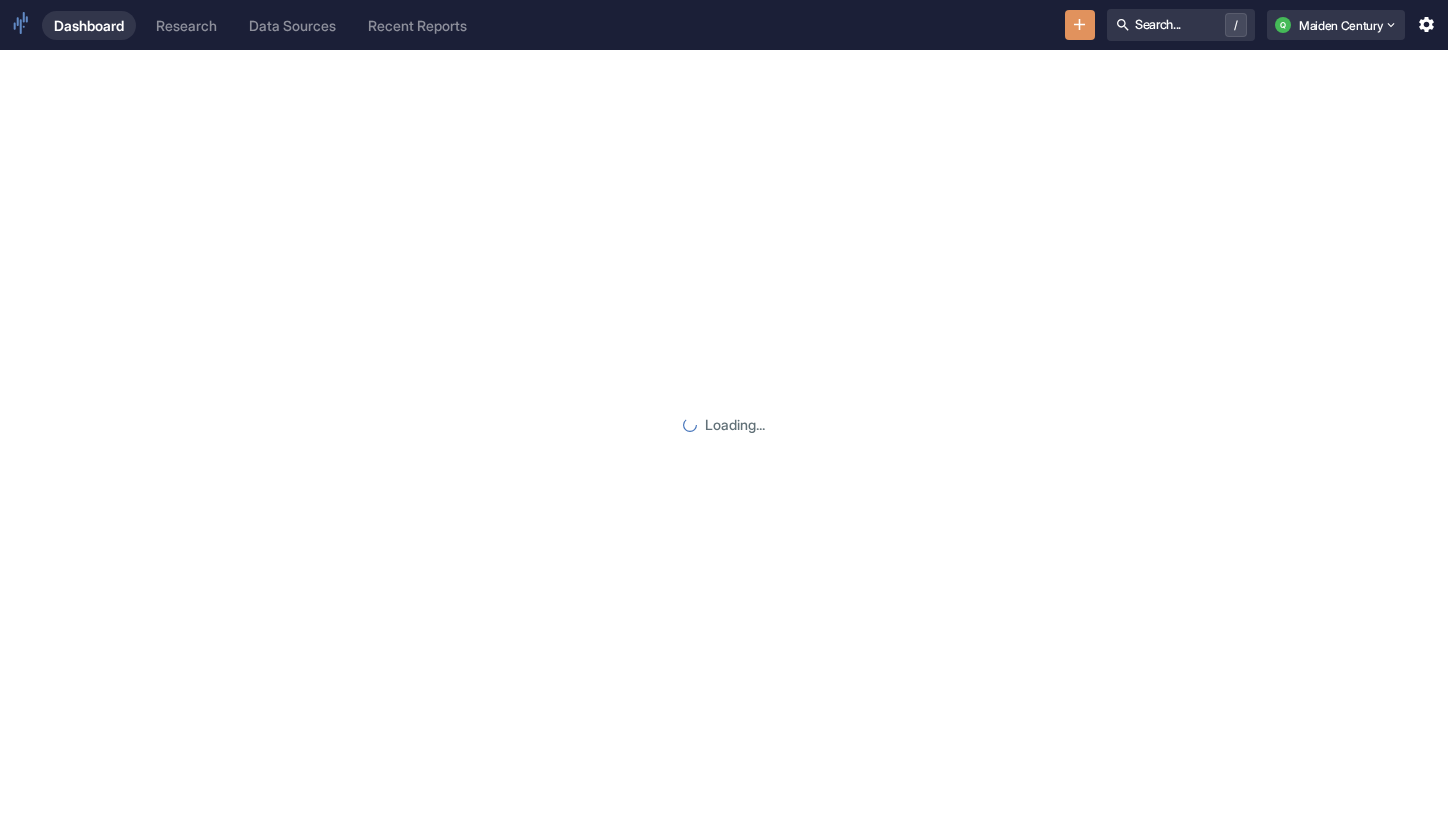 scroll, scrollTop: 0, scrollLeft: 0, axis: both 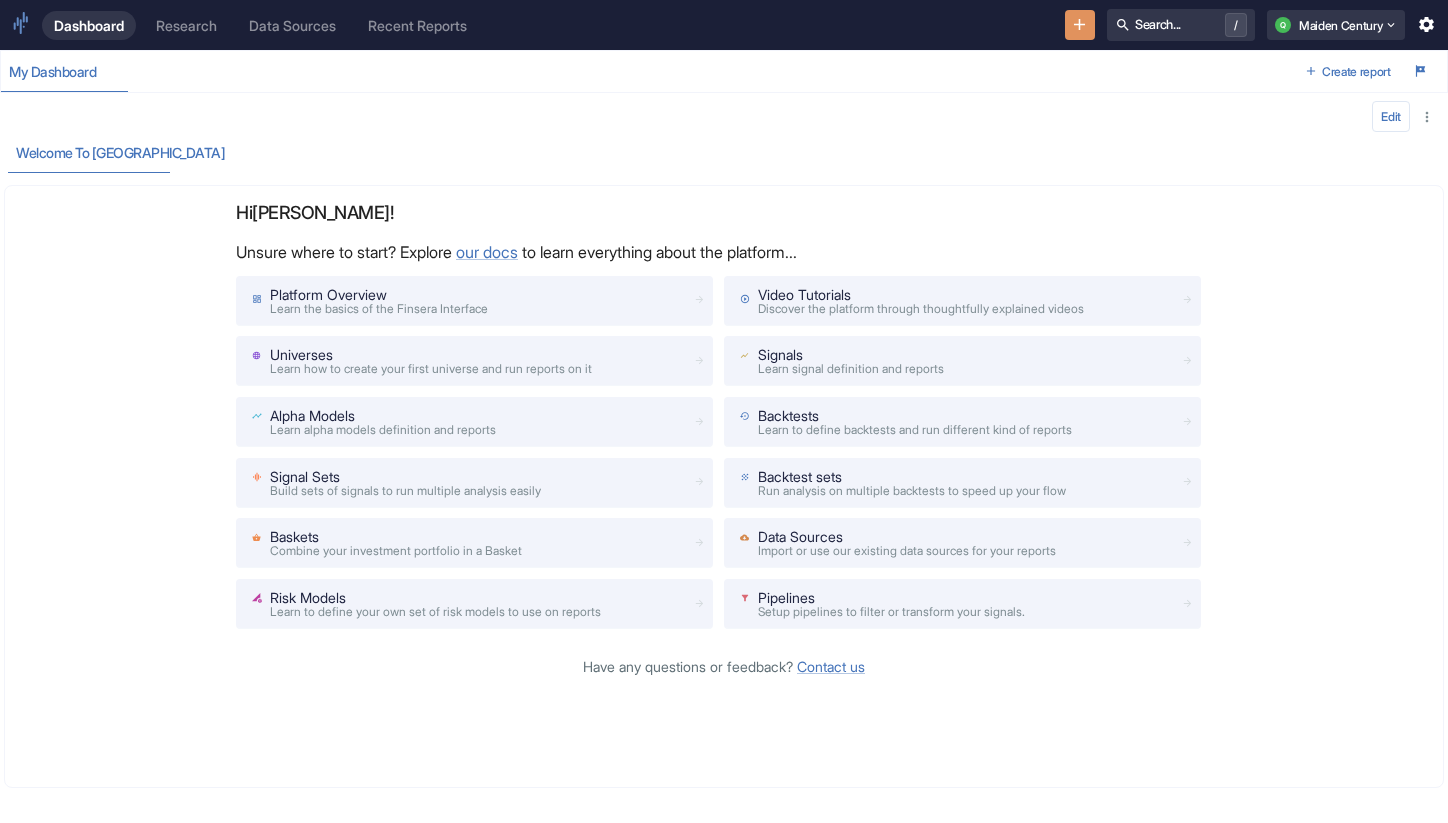 click on "Research" at bounding box center (186, 25) 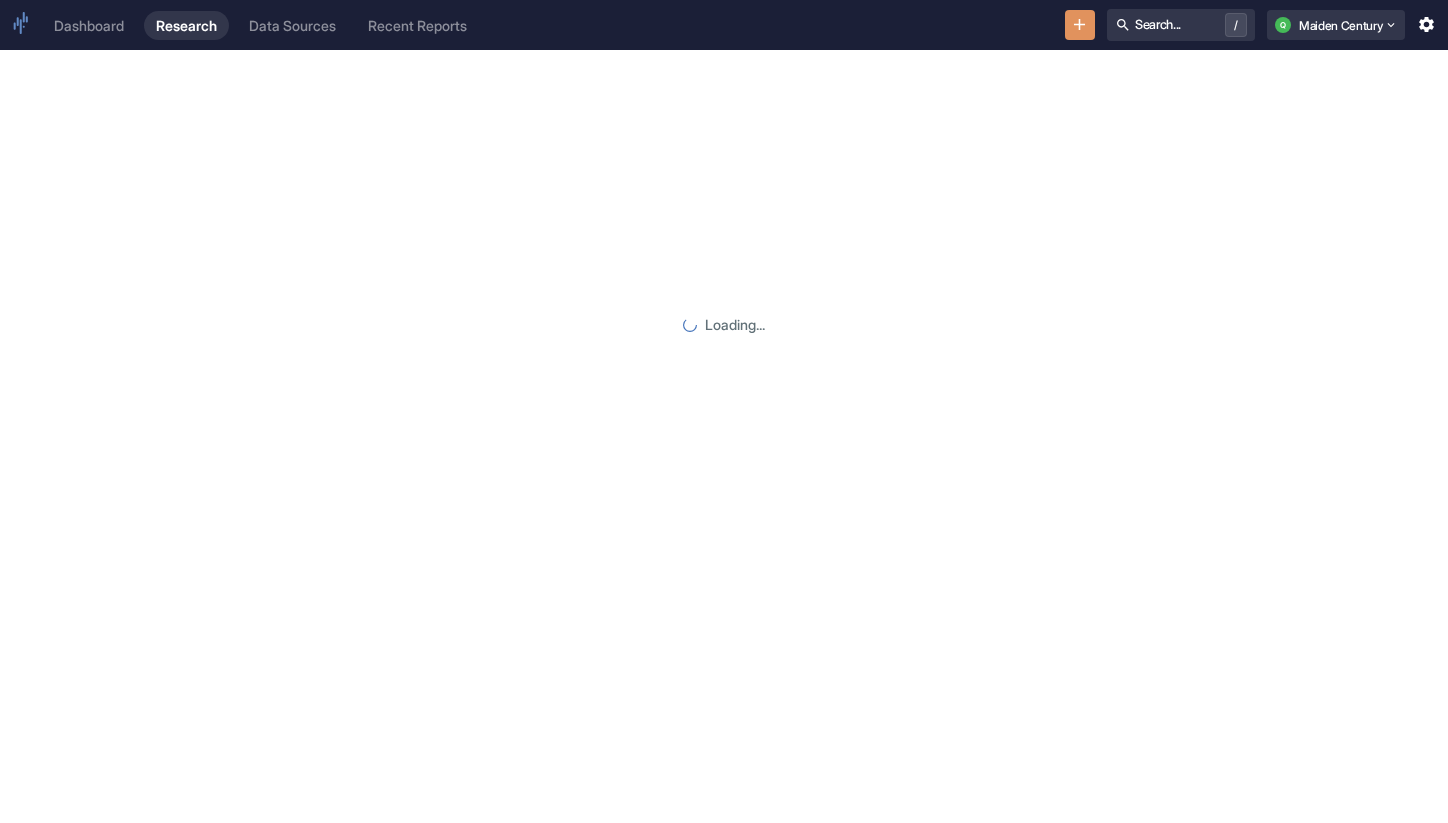 click on "Dashboard Research Data Sources Recent Reports Search... / Q Maiden Century" at bounding box center (724, 25) 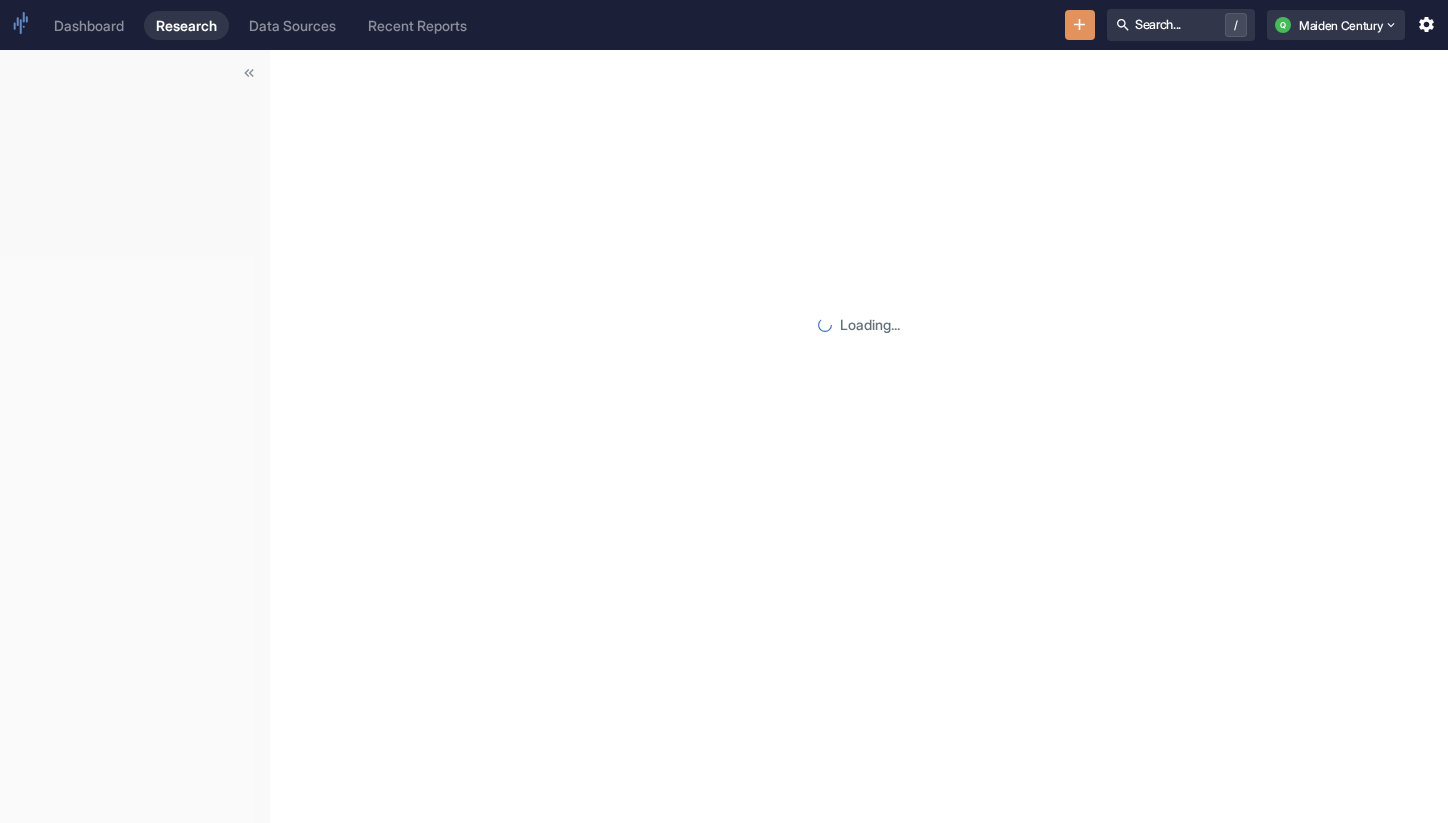 click 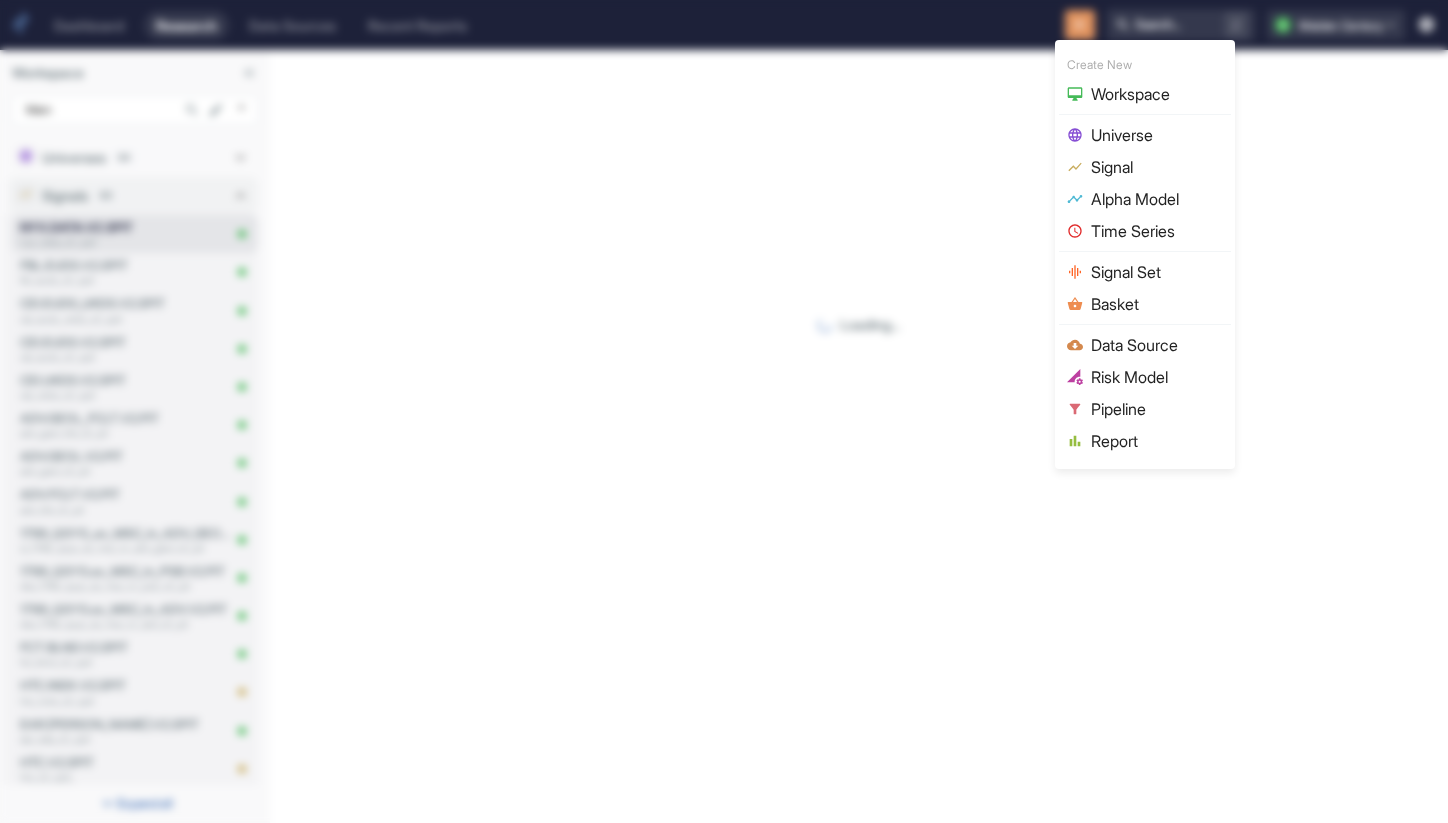 click at bounding box center [724, 411] 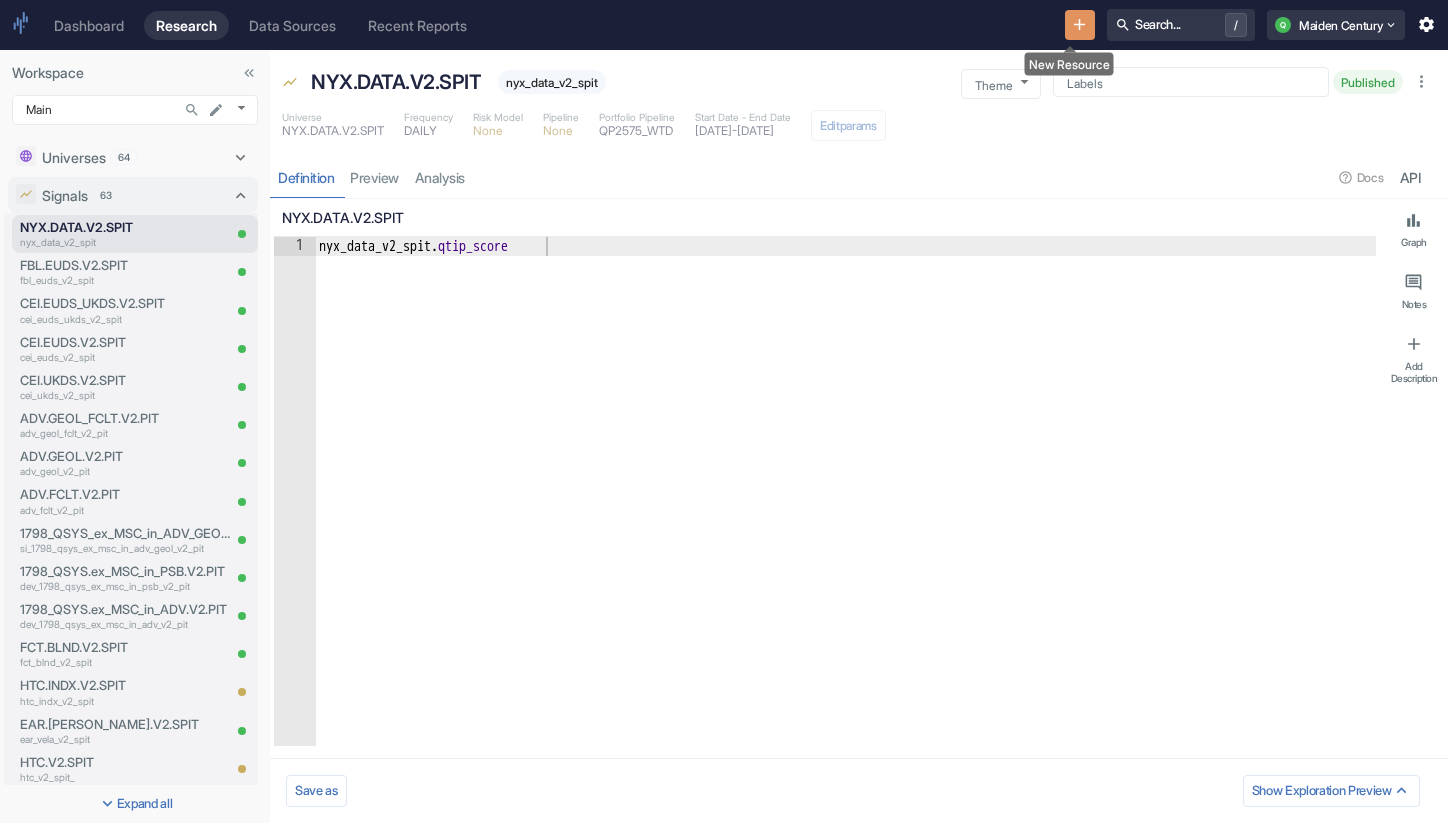 click 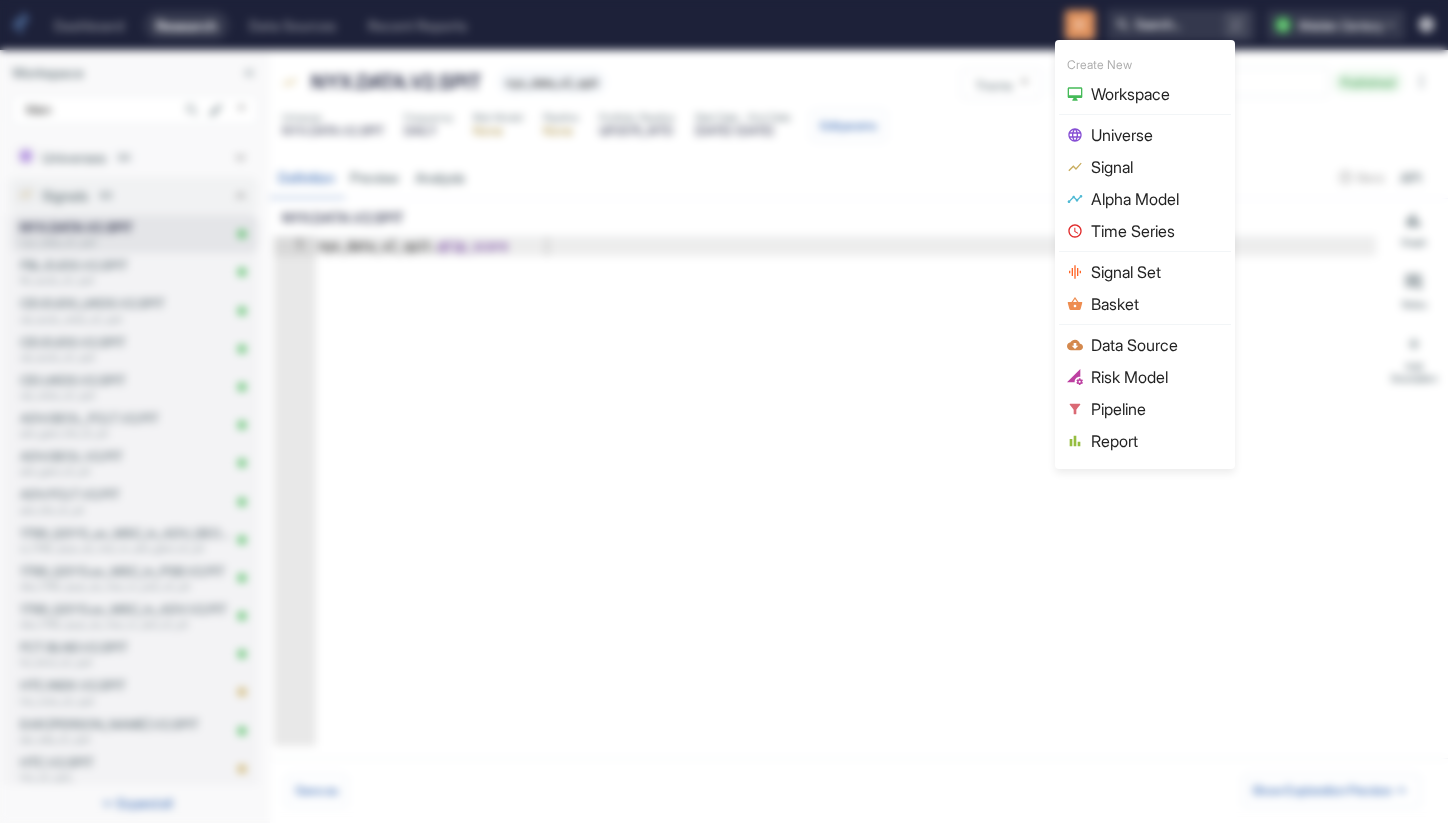 type on "x" 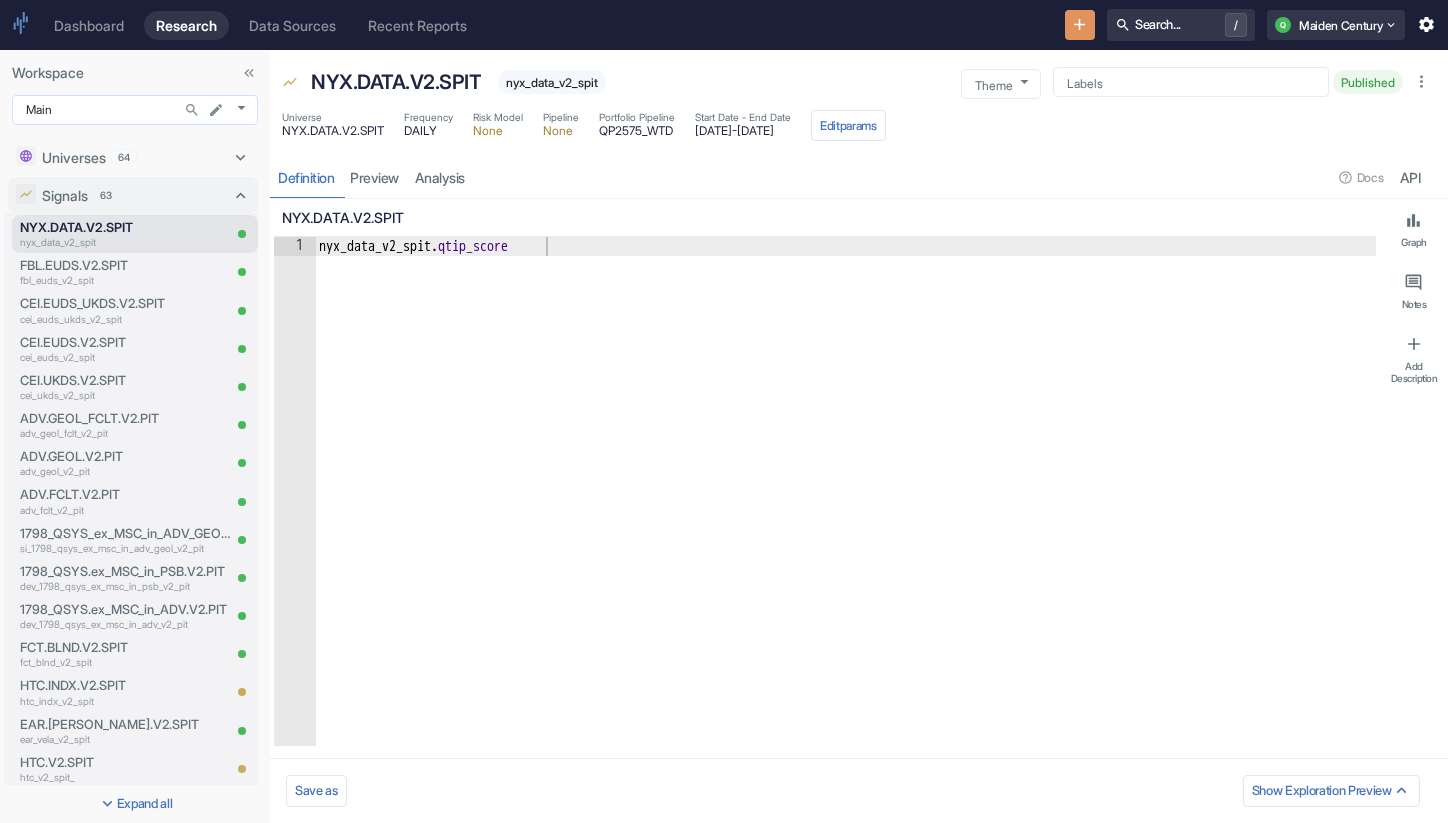 click on "Dashboard Research Data Sources Recent Reports Search... / Q Maiden Century Workspace Main 1008 ​ Universes 64 NYX.DATA.V2.SPIT nyx_data_v2_spit FBL.EUDS.V2.SPIT fbl_euds_v2_spit CEI.EUDS_UKDS.V2.SPIT cei_euds_ukds_v2_spit CEI.UKDS.V2.SPIT cei_ukds_v2_spit CEI.EUDS.V2.SPIT cei_euds_v2_spit ADV.GEOL_FCLT.V2.PIT u_adv_geol_fclt_v2_pit ADV.GEOL.V2.PIT u_adv_geol_v2_pit ADV.FCLT.V2.PIT u_adv_fclt_v2_pit 1798_QSYS_ex_MSC_in_ADV_GEOL.V2.PIT v_1798_qsys_ex_msc_in_adv_geol_v2_pit 1798_QSYS.ex_MSC_in_ADV.V2.PIT dev_1798_qsys_ex_msc_in_adv_v2_pit 1798_QSYS.ex_MSC_in_PSB.V2.PIT dev_1798_qsys_ex_msc_in_psb_v2_pit HTC.INDX.V2.SPIT htc_indx_v2_spit FCT.BLND.V2.SPIT fct_blnd_v2_spit EAR.[PERSON_NAME].V2.SPIT ear_vela_v2_spit CEI.USDQ.V2.SPIT cei_usdq_v2_spit_ EAR.VKPI.V2.SPIT ear_vkpi_v2_spit_ HTC.V2.SPIT htc_v2_spit_ DROP Example drop_example QTIPV2 1798 QSYS ex MSC WEB in HTC (2) qtipv2_1798_qsys_ex_msc_web_in_htc_2_ QTIPV2-DROP-FULL qtipv2_drop_full QTIPV2-DROP-CORE qtipv2_drop_core QTIPV2 1798 QSYS ex MSC WEB in HTC AKA aka 63" at bounding box center (724, 411) 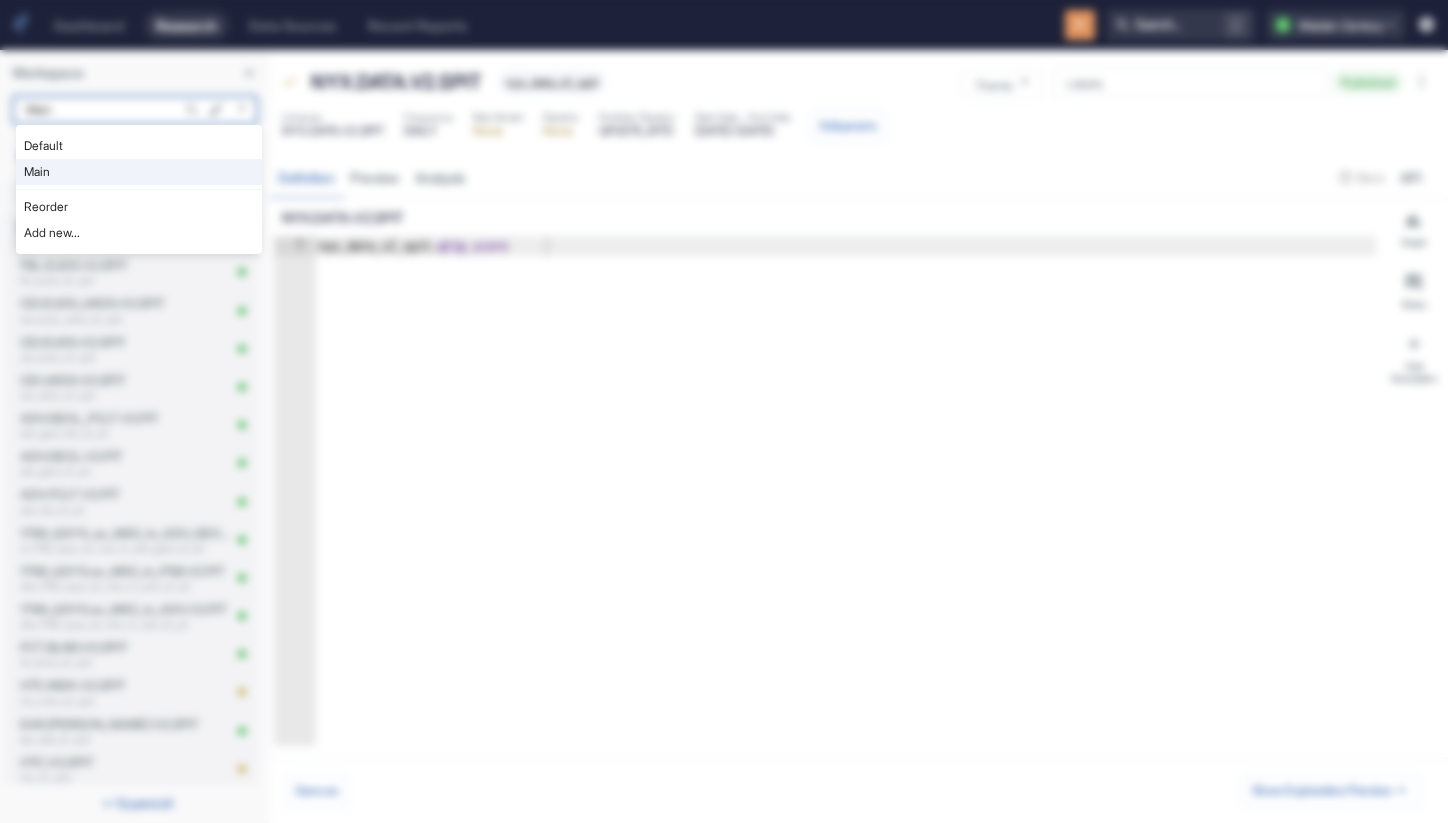 click at bounding box center (724, 411) 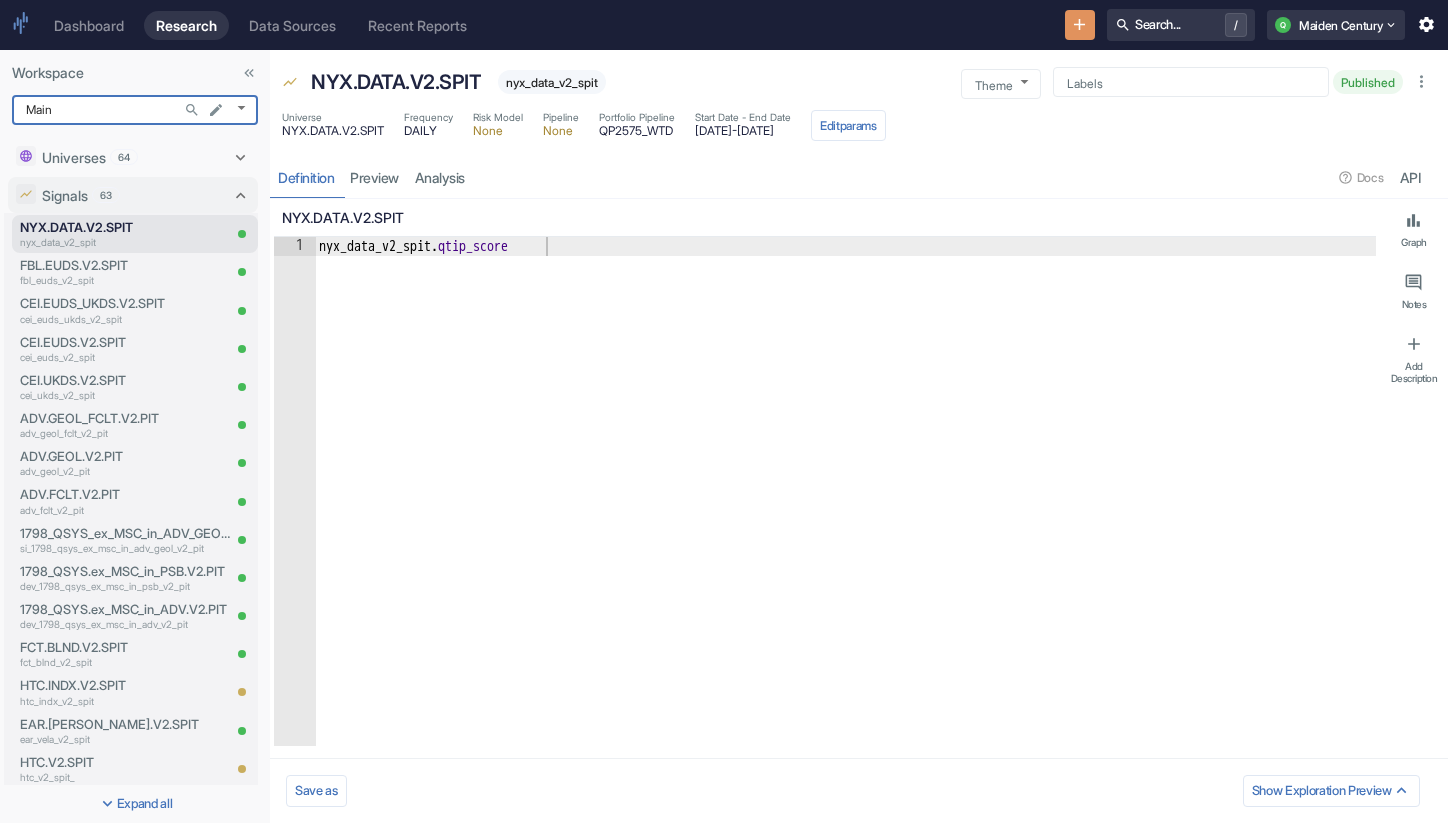 click 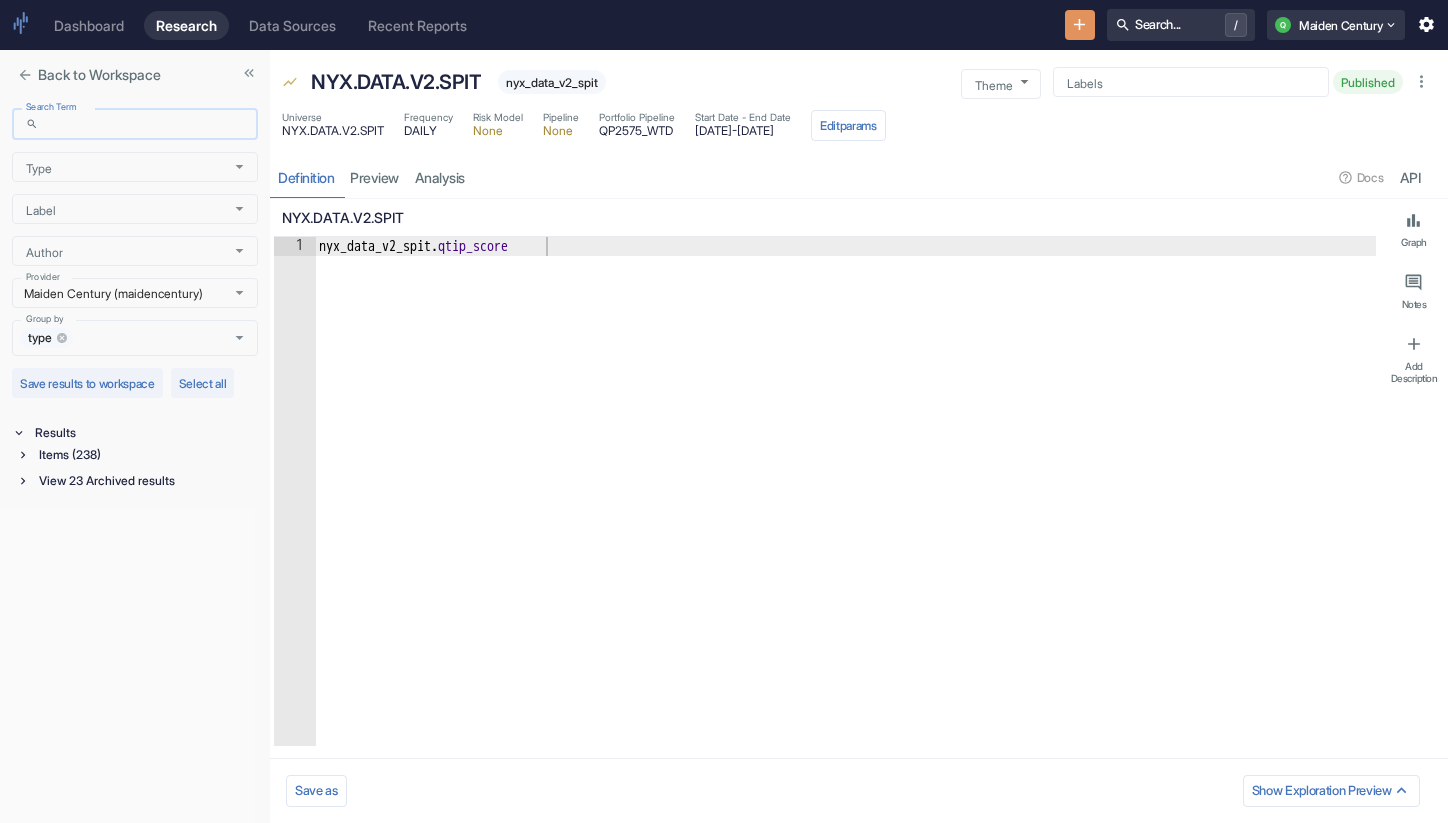 click on "Search Term" at bounding box center (152, 124) 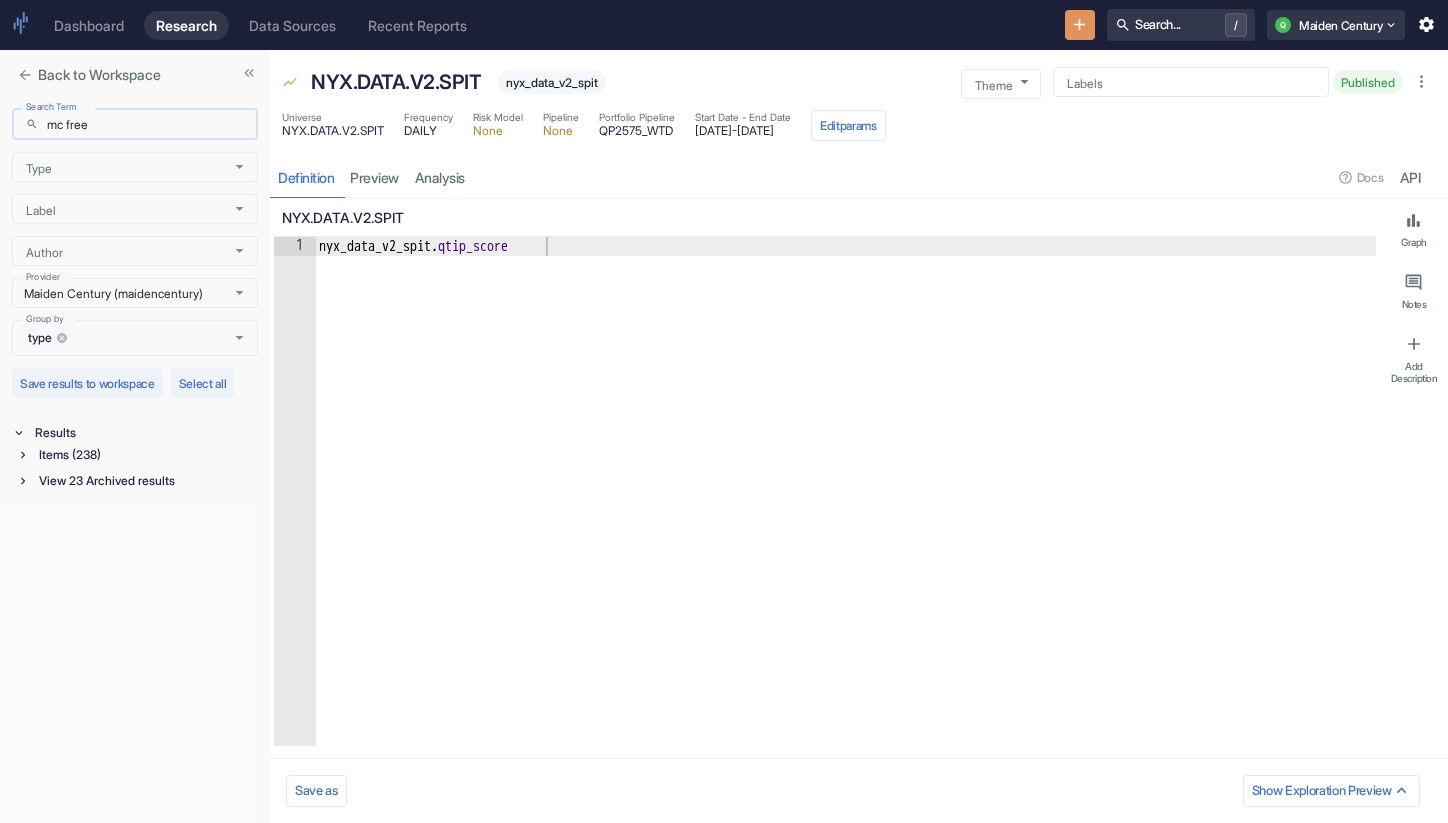 type on "mc free" 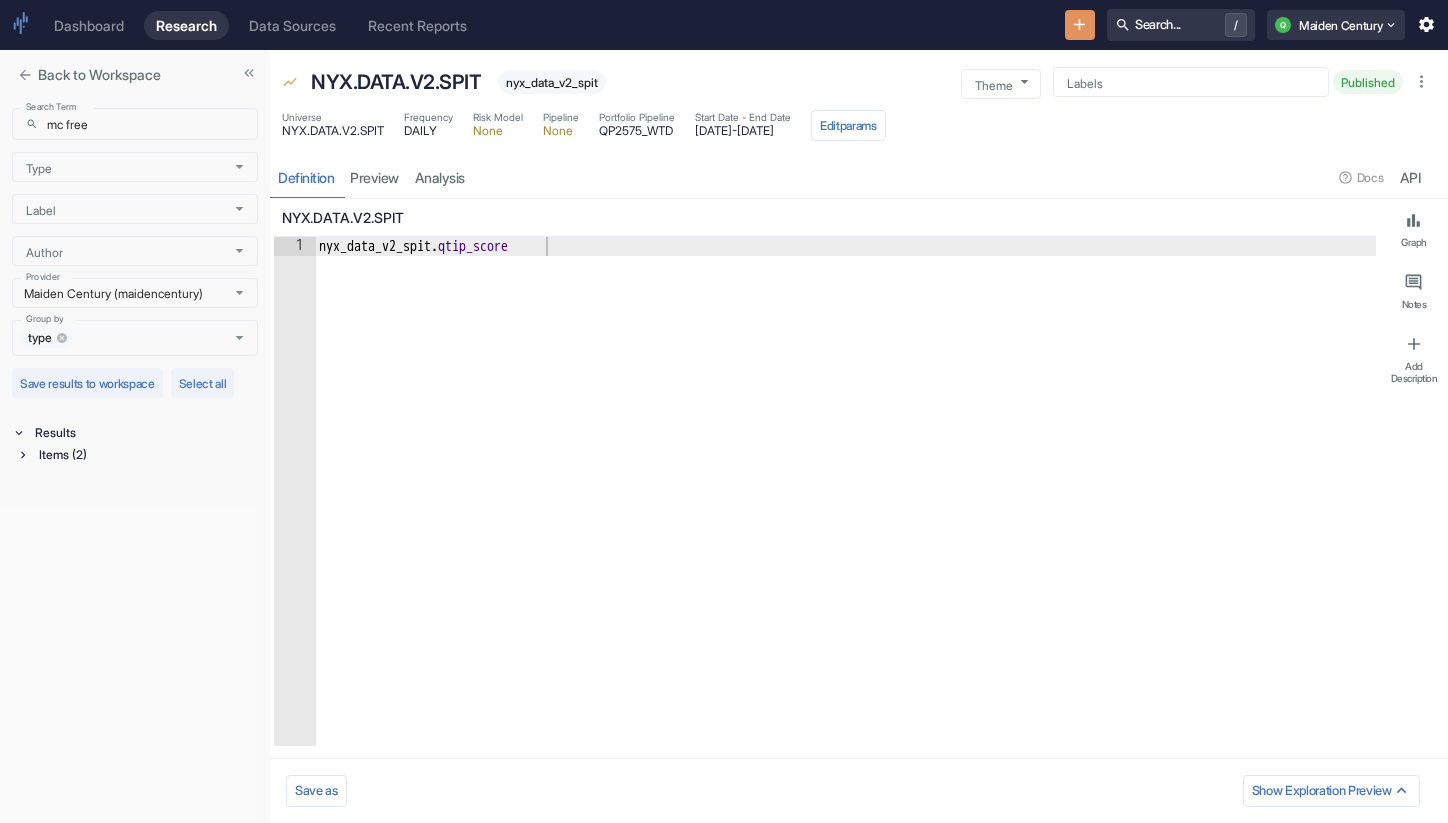 click on "Items (2)" at bounding box center (146, 455) 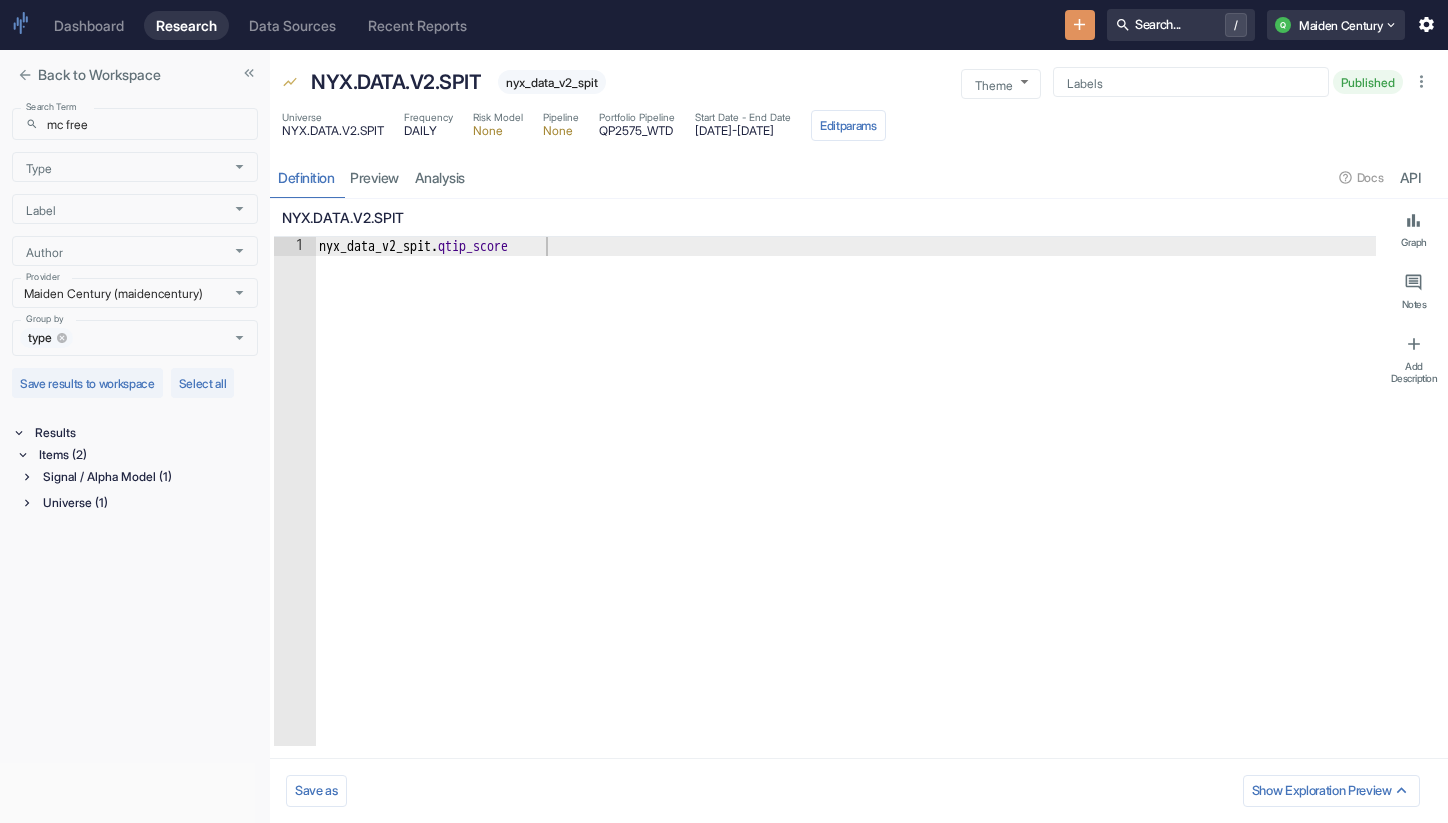 click on "Signal / Alpha Model (1)" at bounding box center [148, 477] 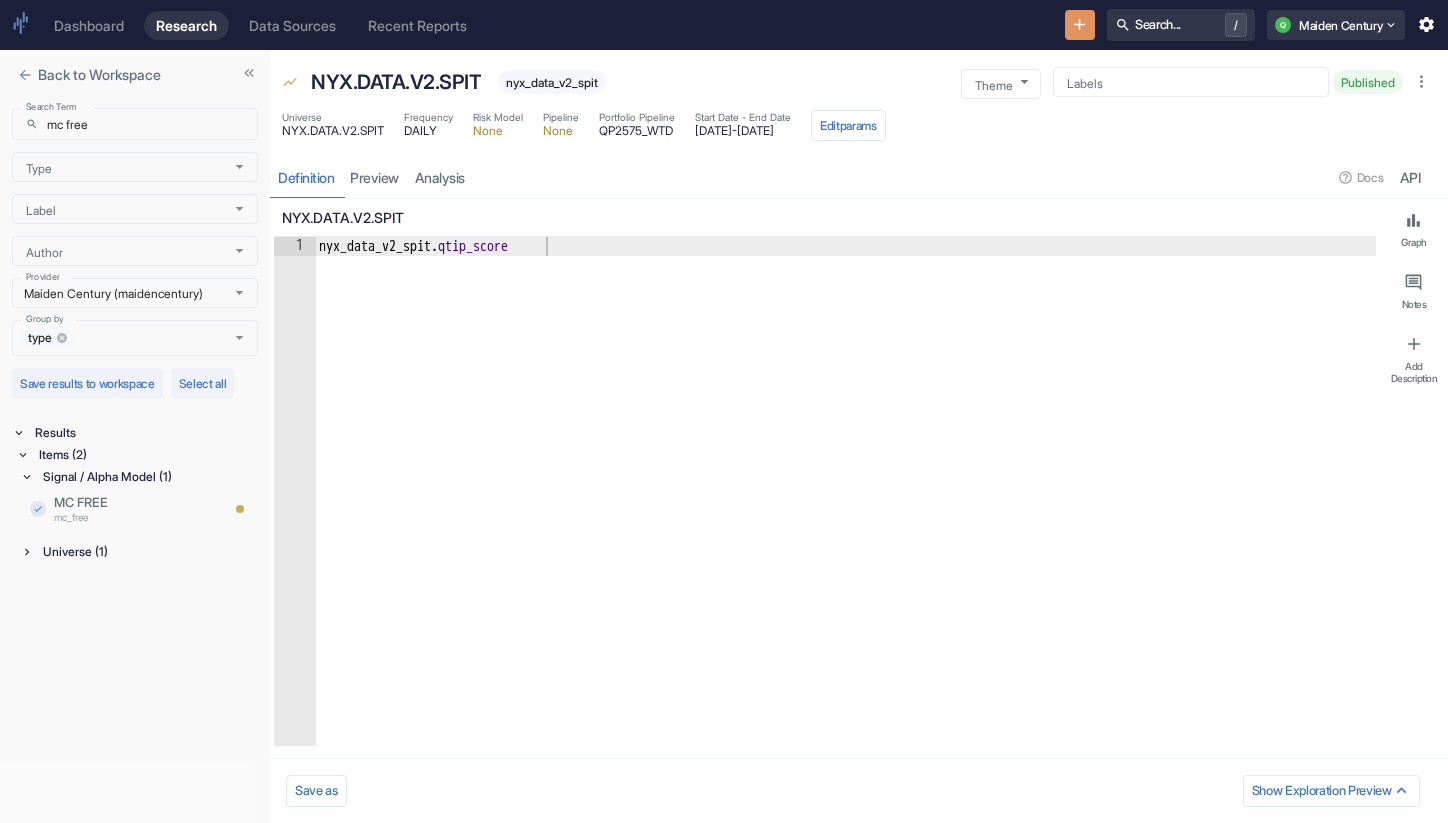 click on "Universe (1)" at bounding box center (148, 552) 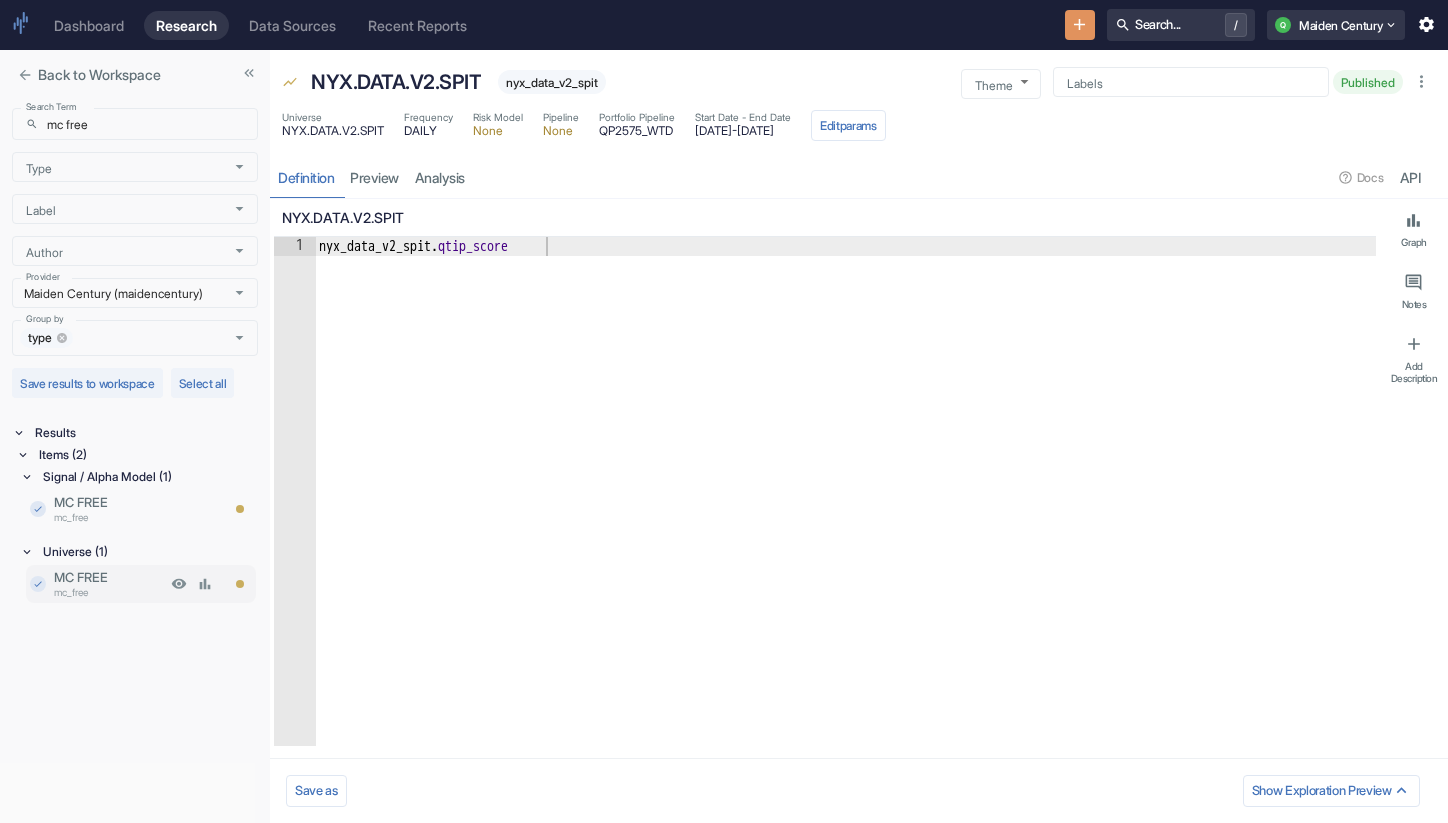 click on "mc_free" at bounding box center (110, 592) 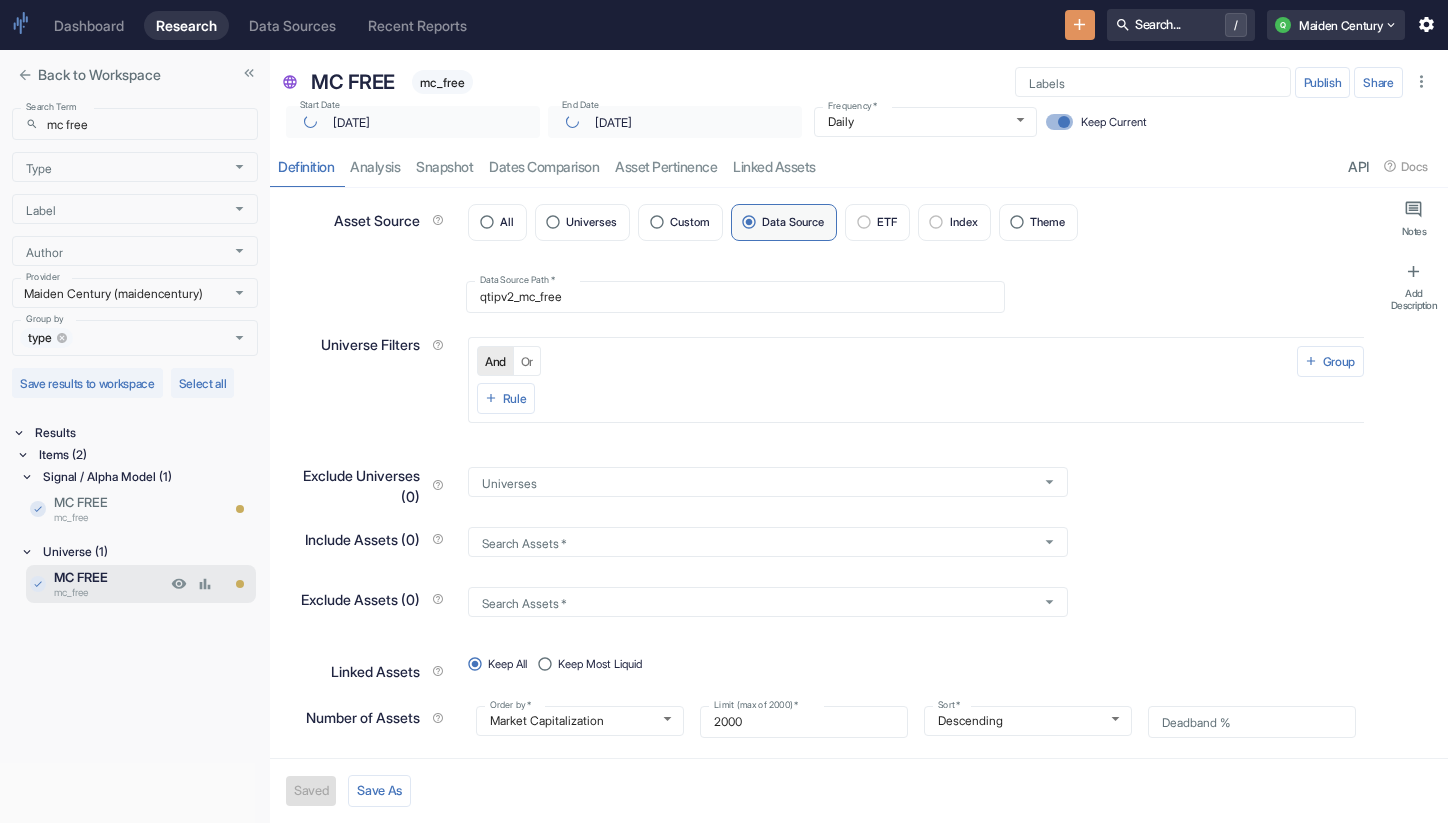 type on "x" 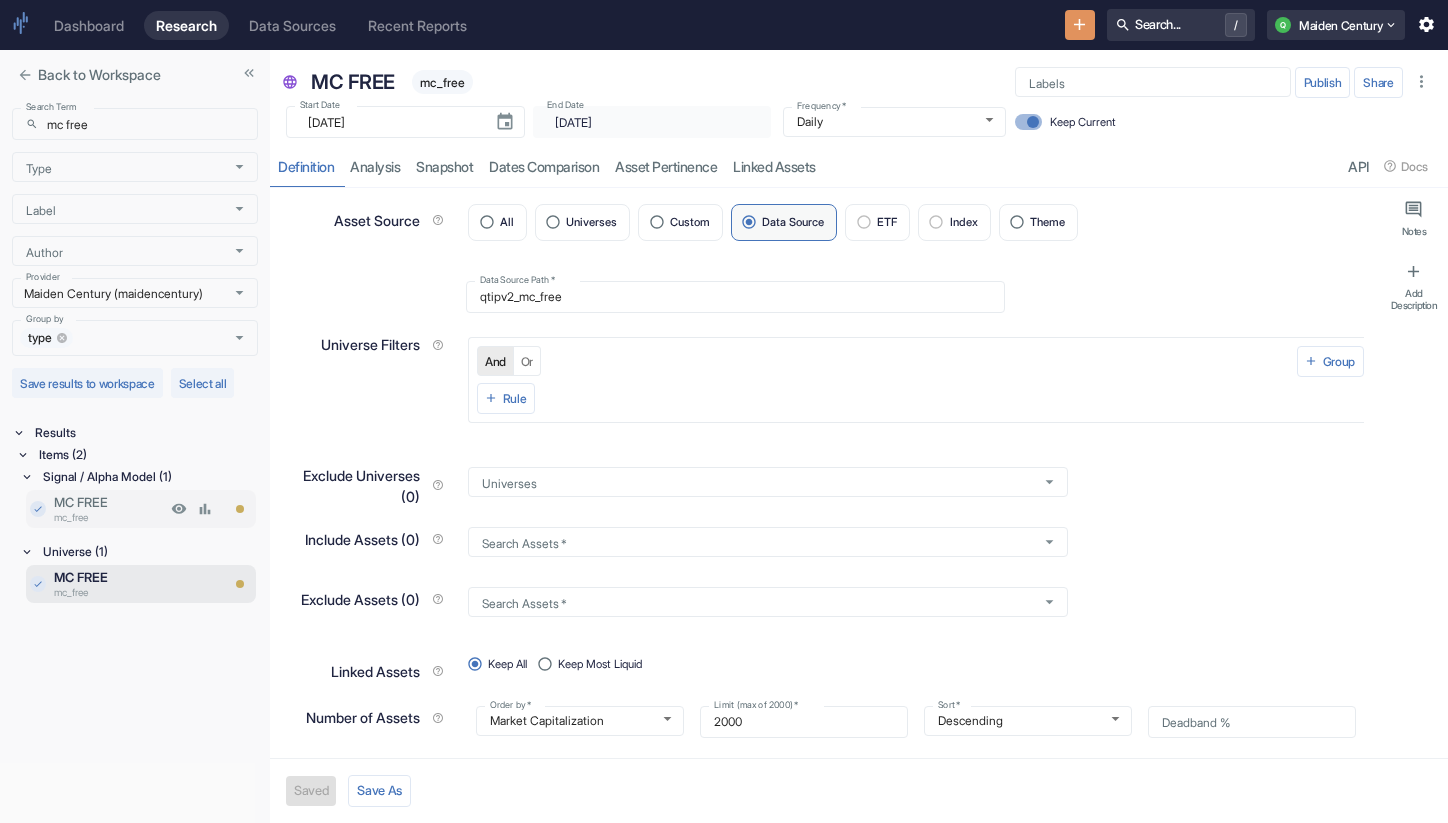 click on "mc_free" at bounding box center [110, 517] 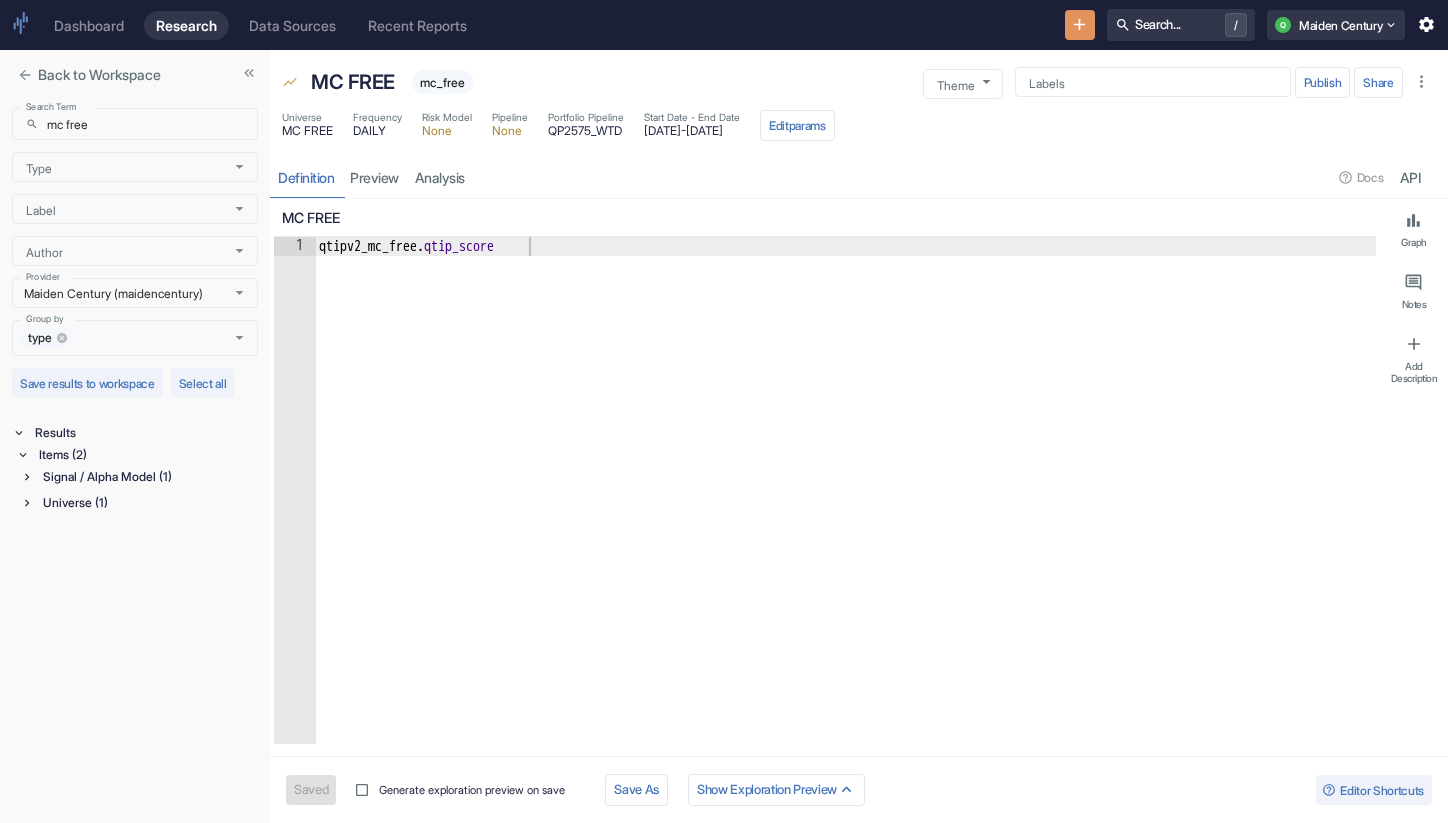 type on "x" 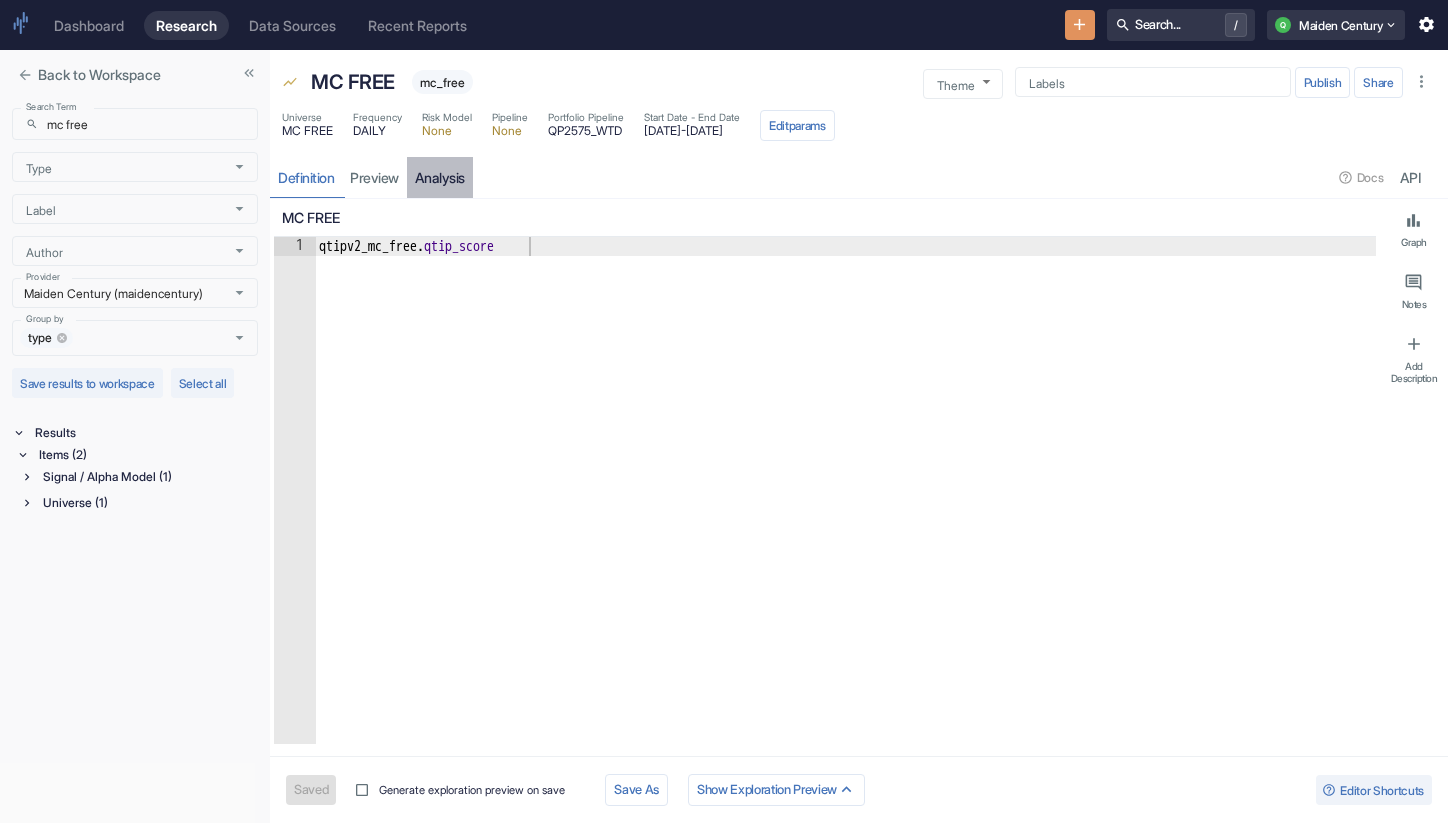 click on "analysis" at bounding box center [440, 177] 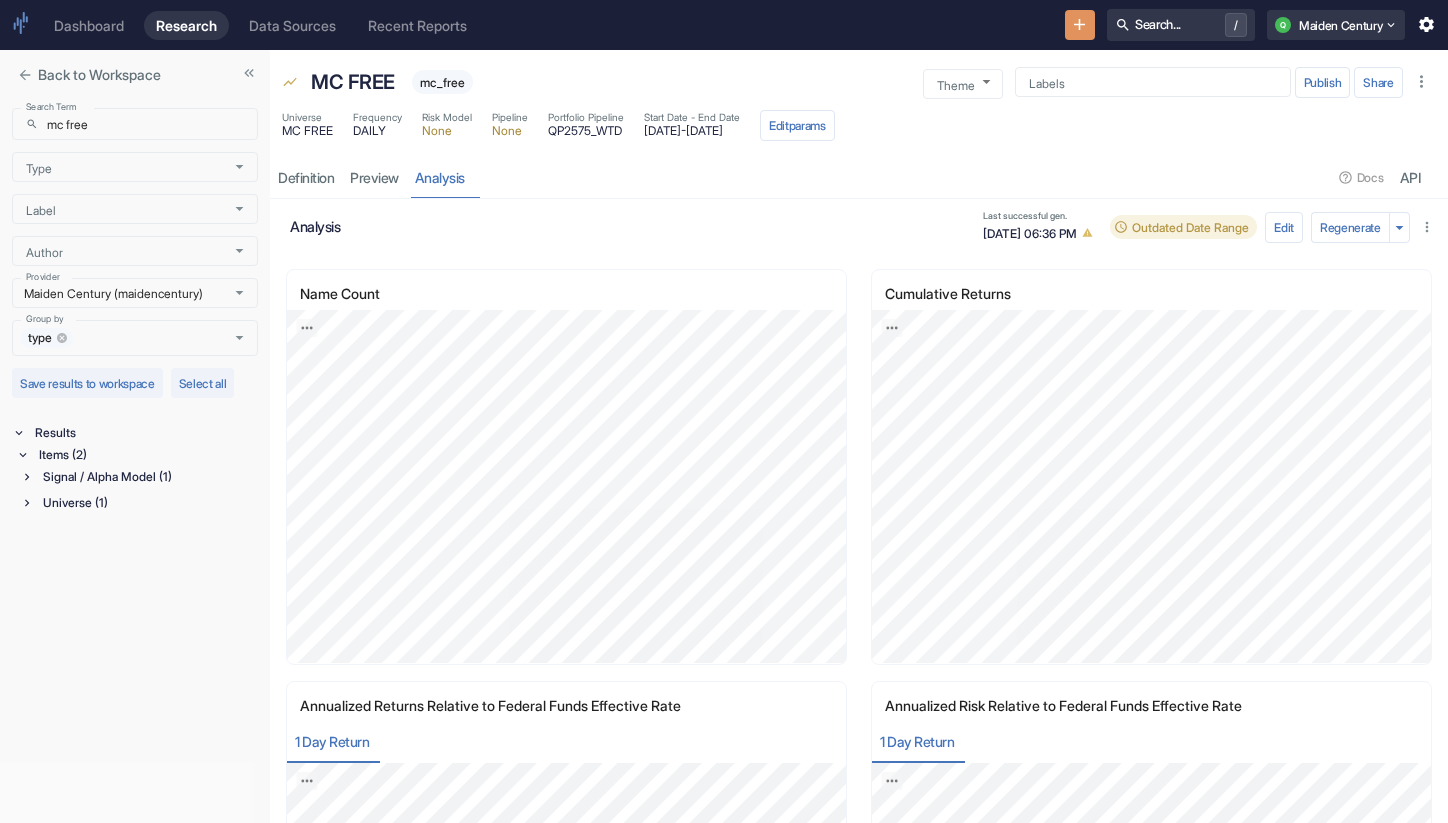 click on "Universe (1)" at bounding box center (148, 503) 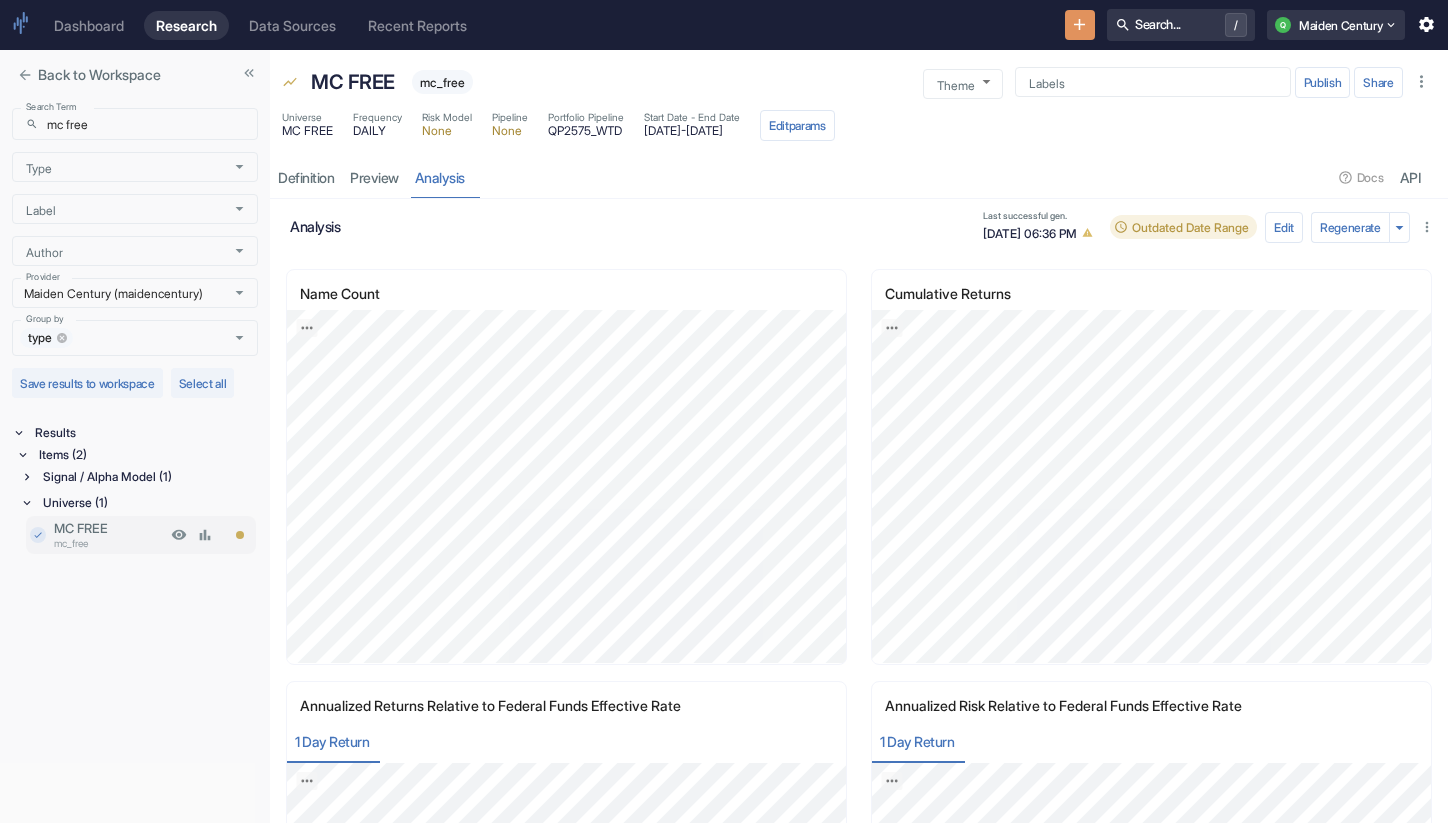 click on "mc_free" at bounding box center (110, 543) 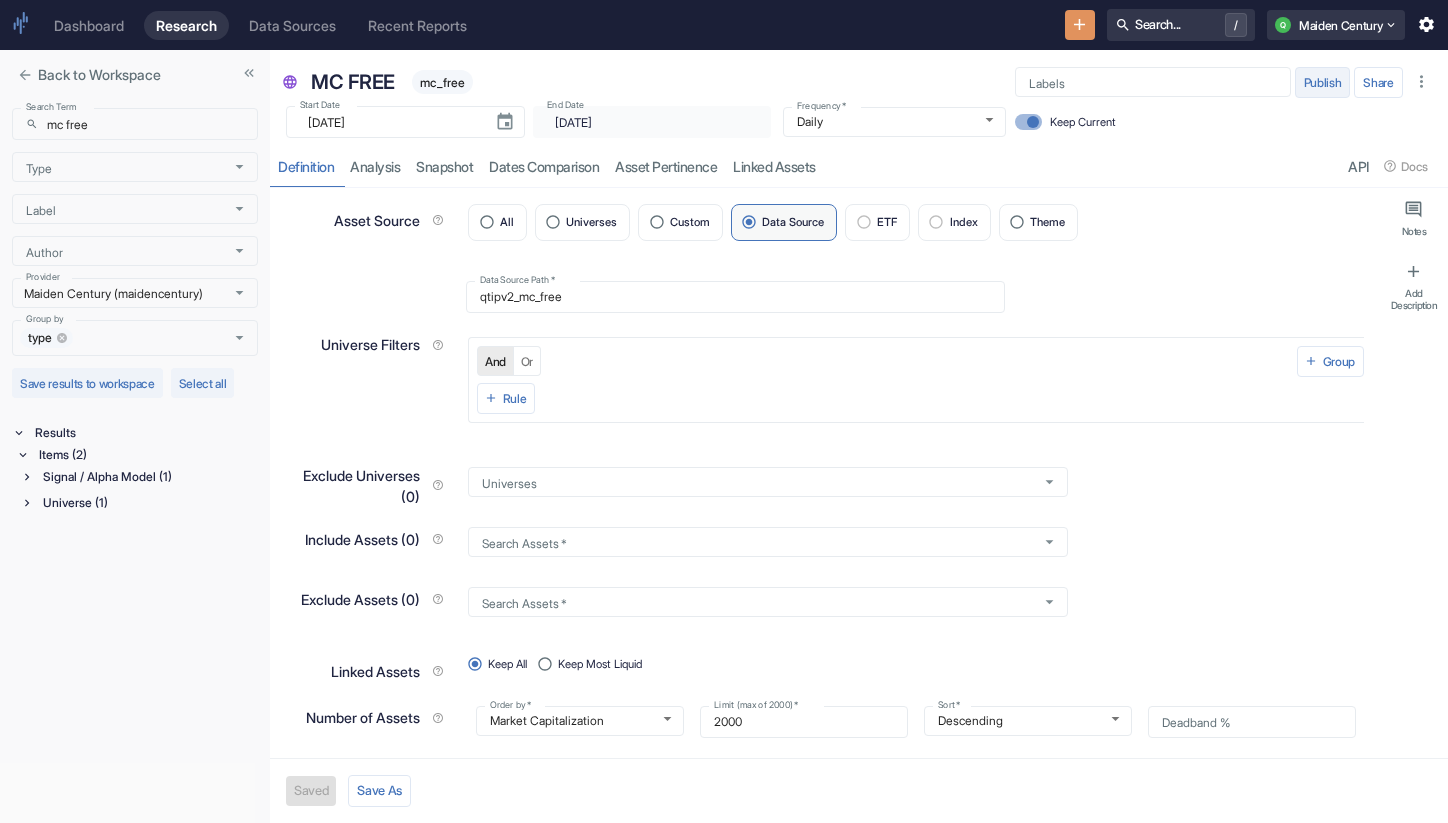 click on "Publish" at bounding box center [1323, 82] 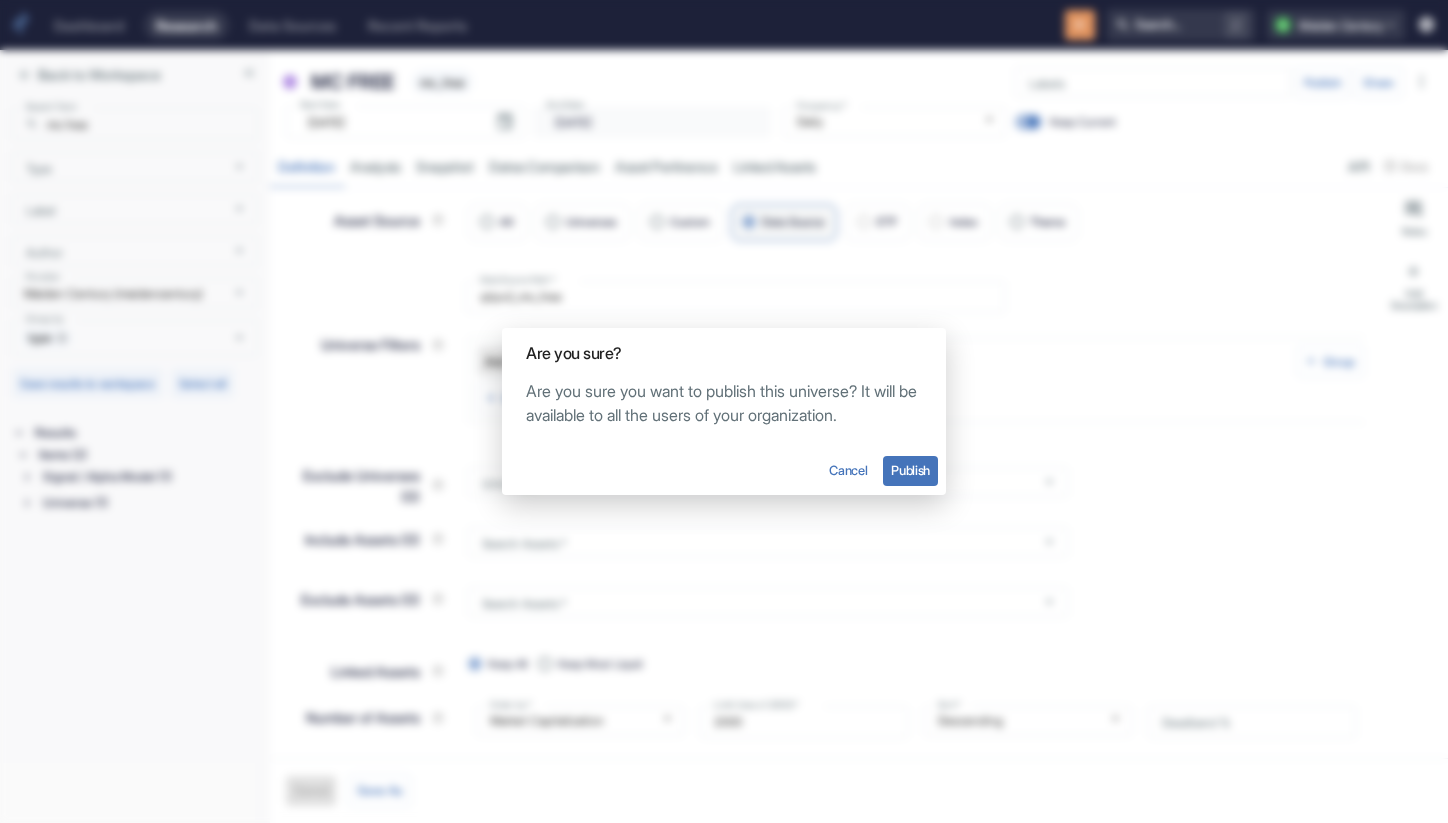 click on "Publish" at bounding box center (910, 471) 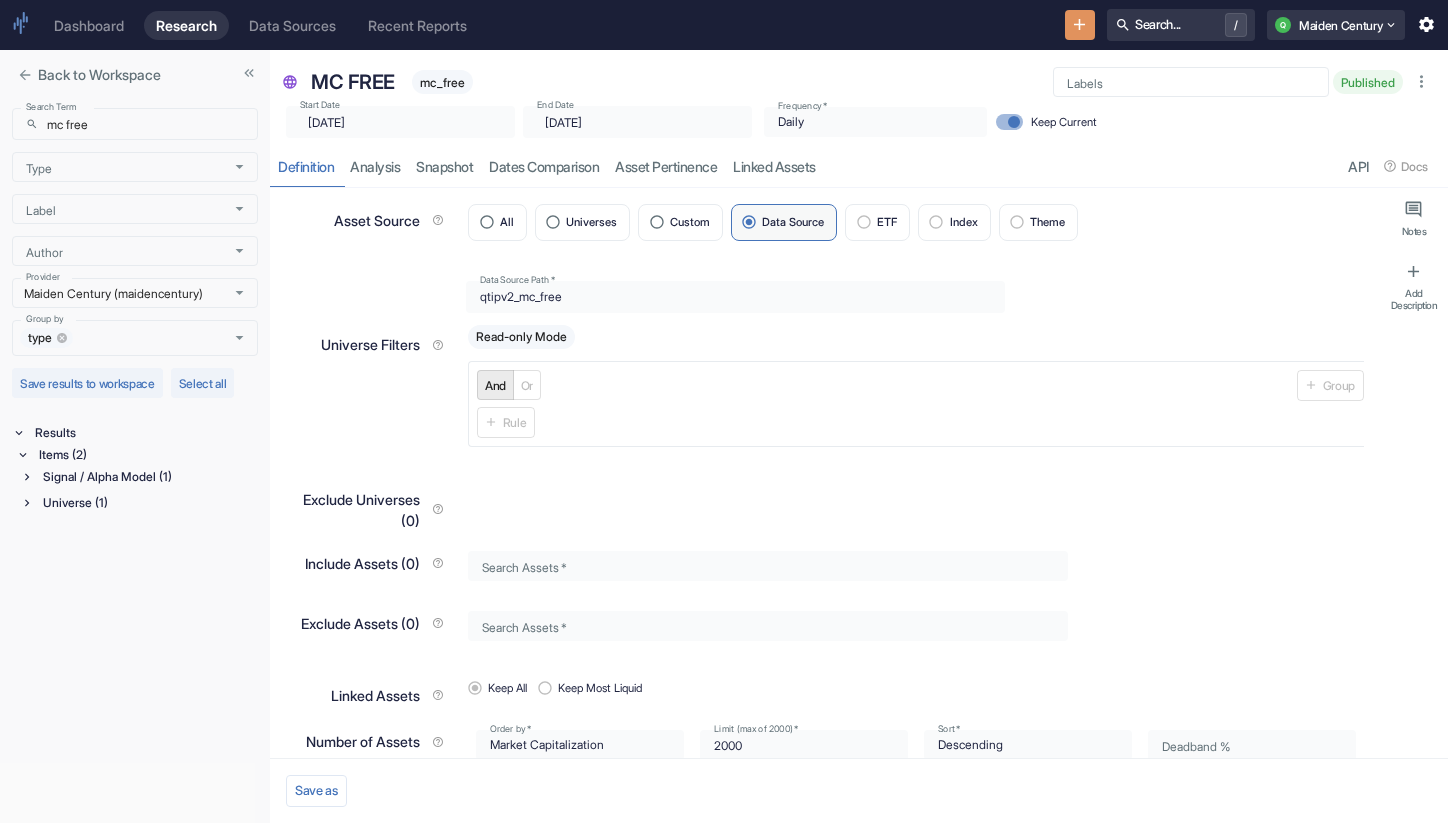 type on "x" 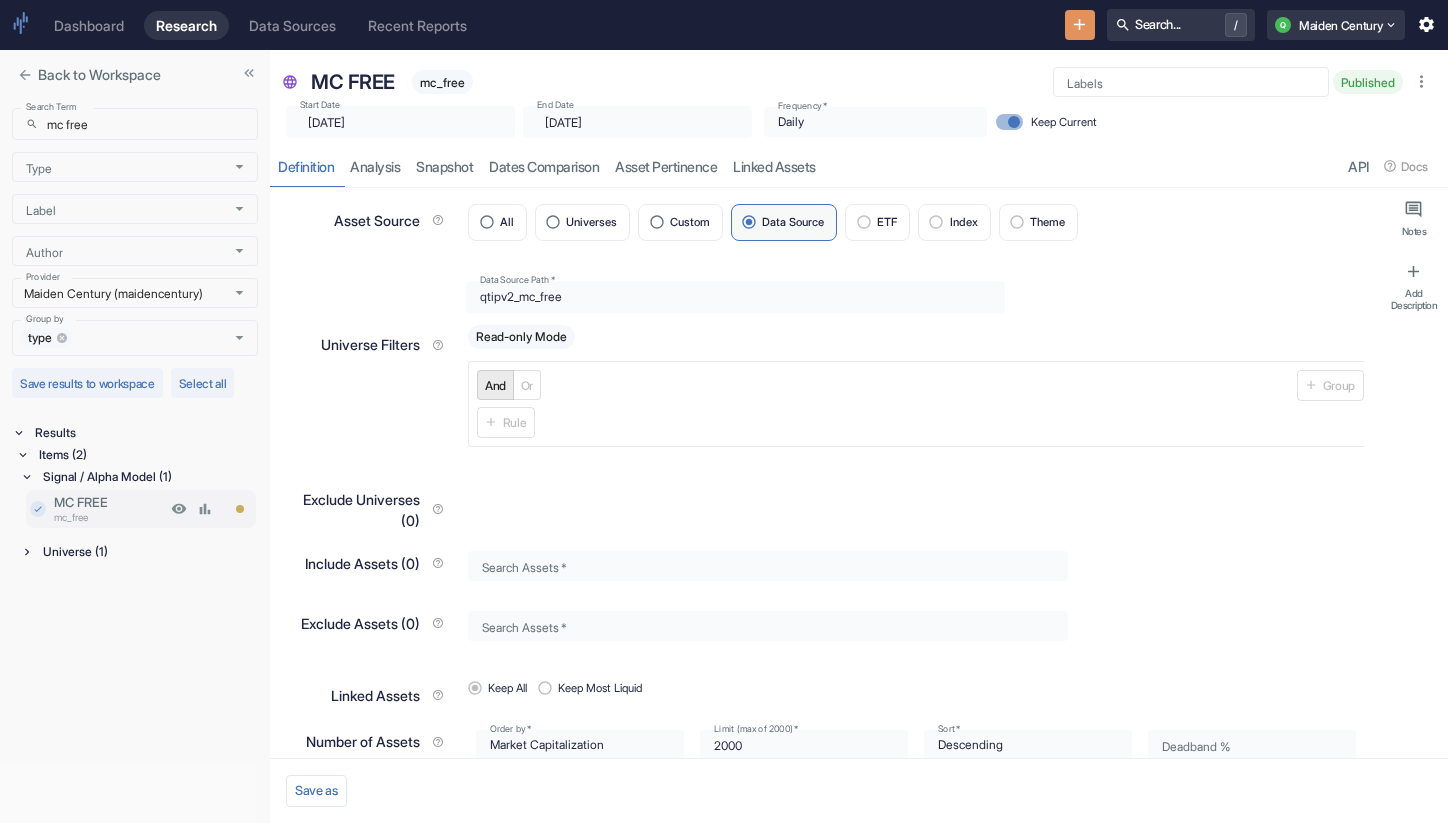 click on "MC FREE" at bounding box center (110, 502) 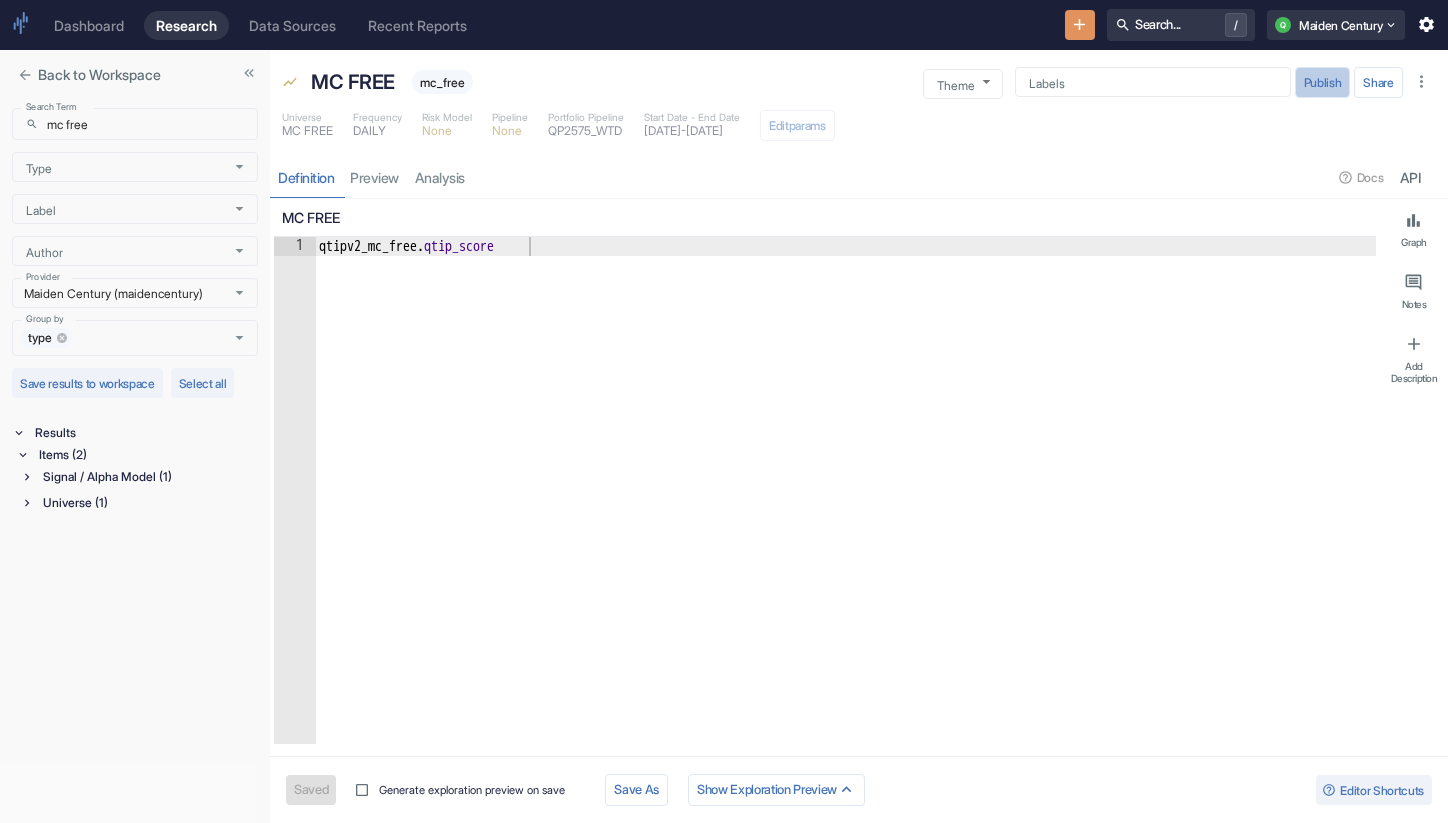 click on "Publish" at bounding box center (1323, 82) 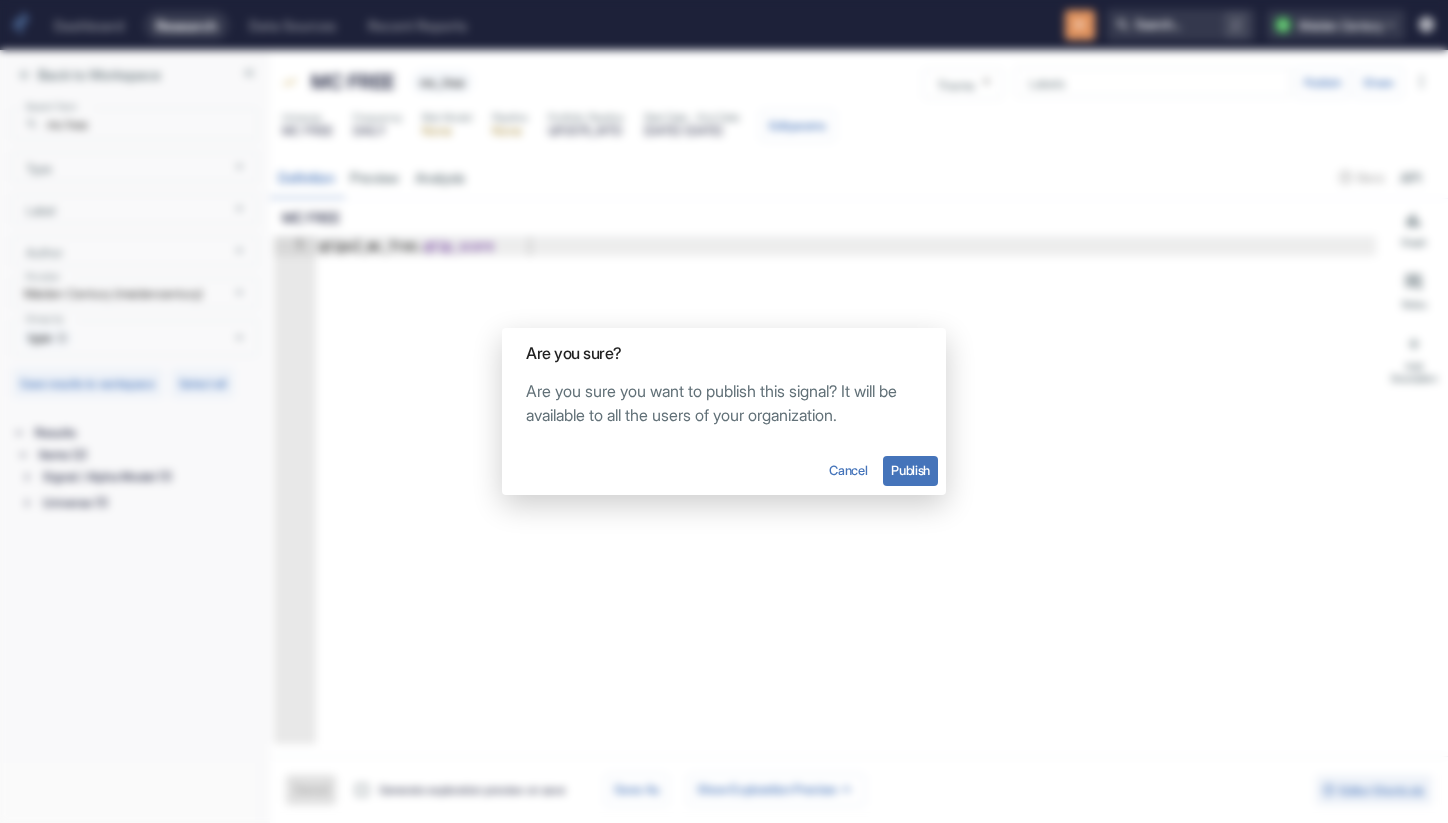click on "Publish" at bounding box center (910, 471) 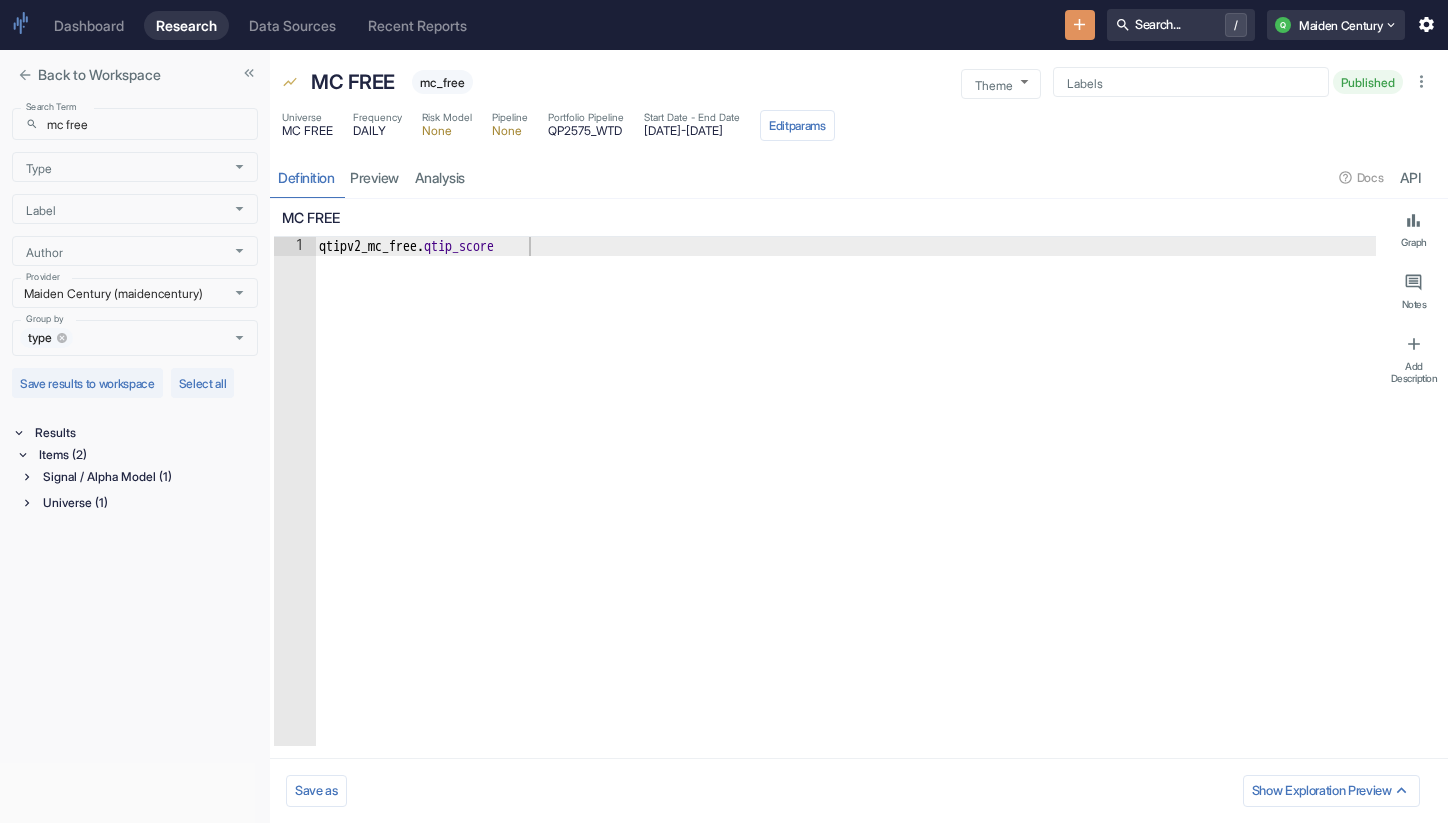 type on "x" 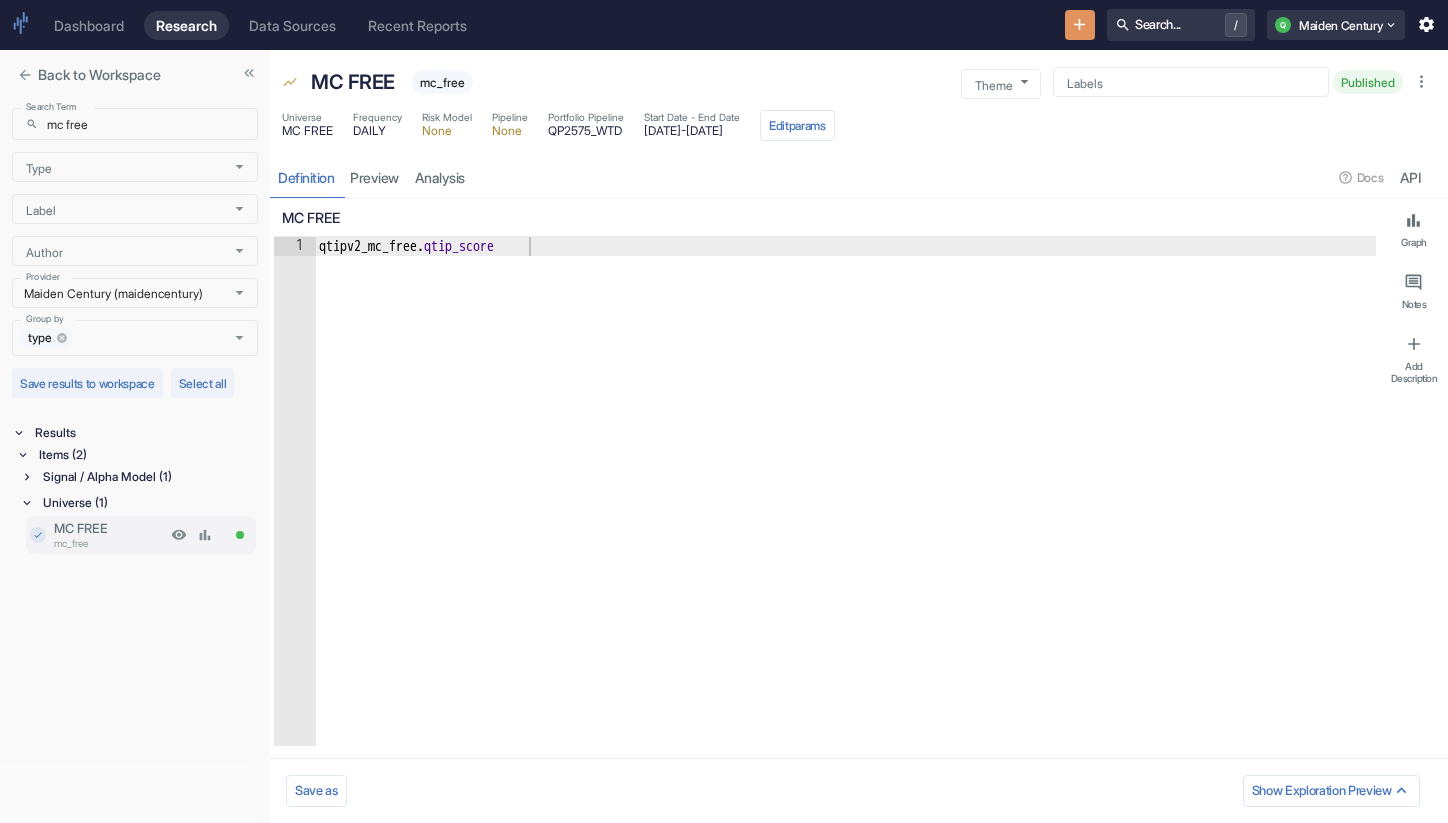 click on "mc_free" at bounding box center [110, 543] 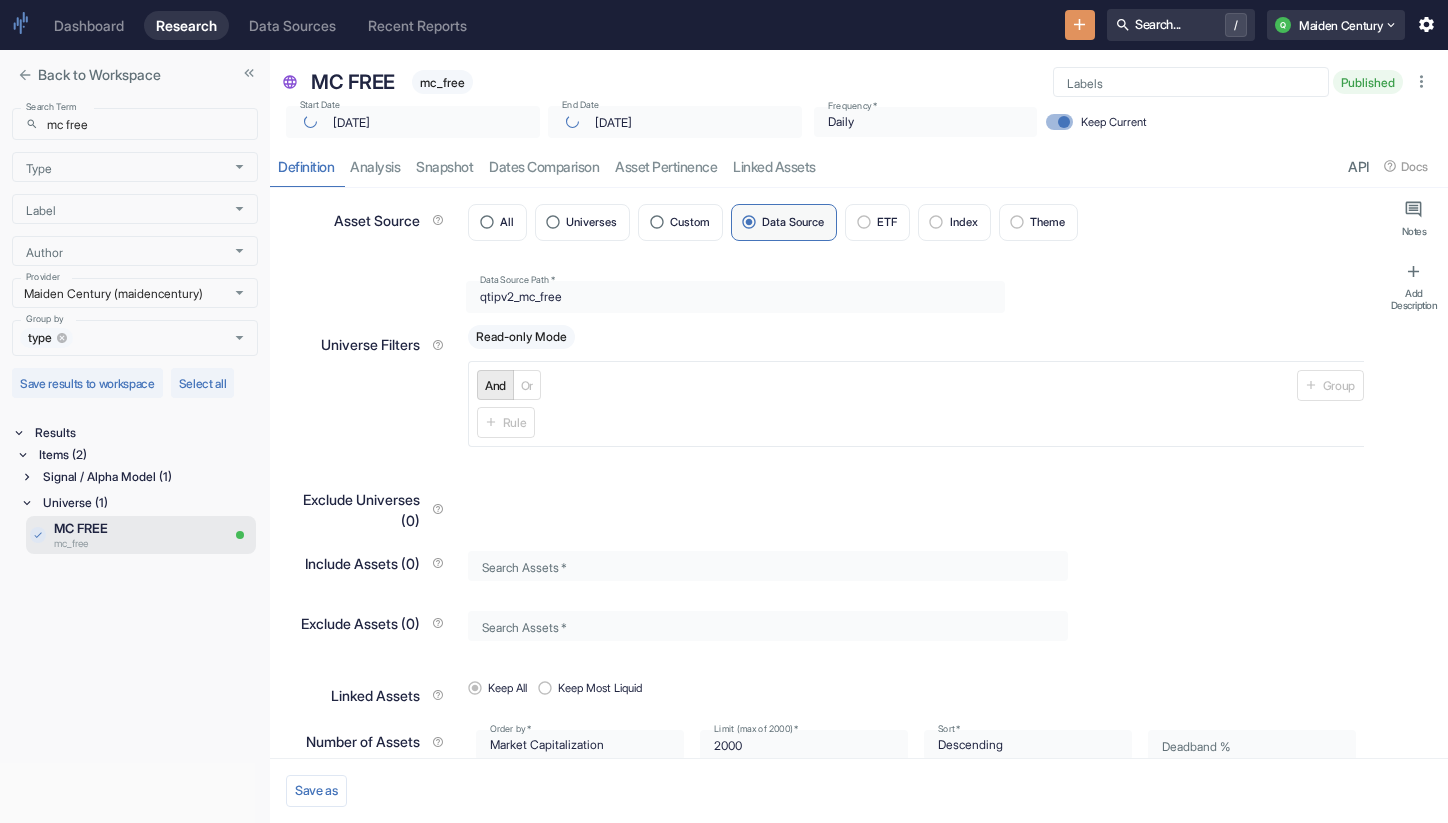 click on "Signal / Alpha Model (1)" at bounding box center [148, 477] 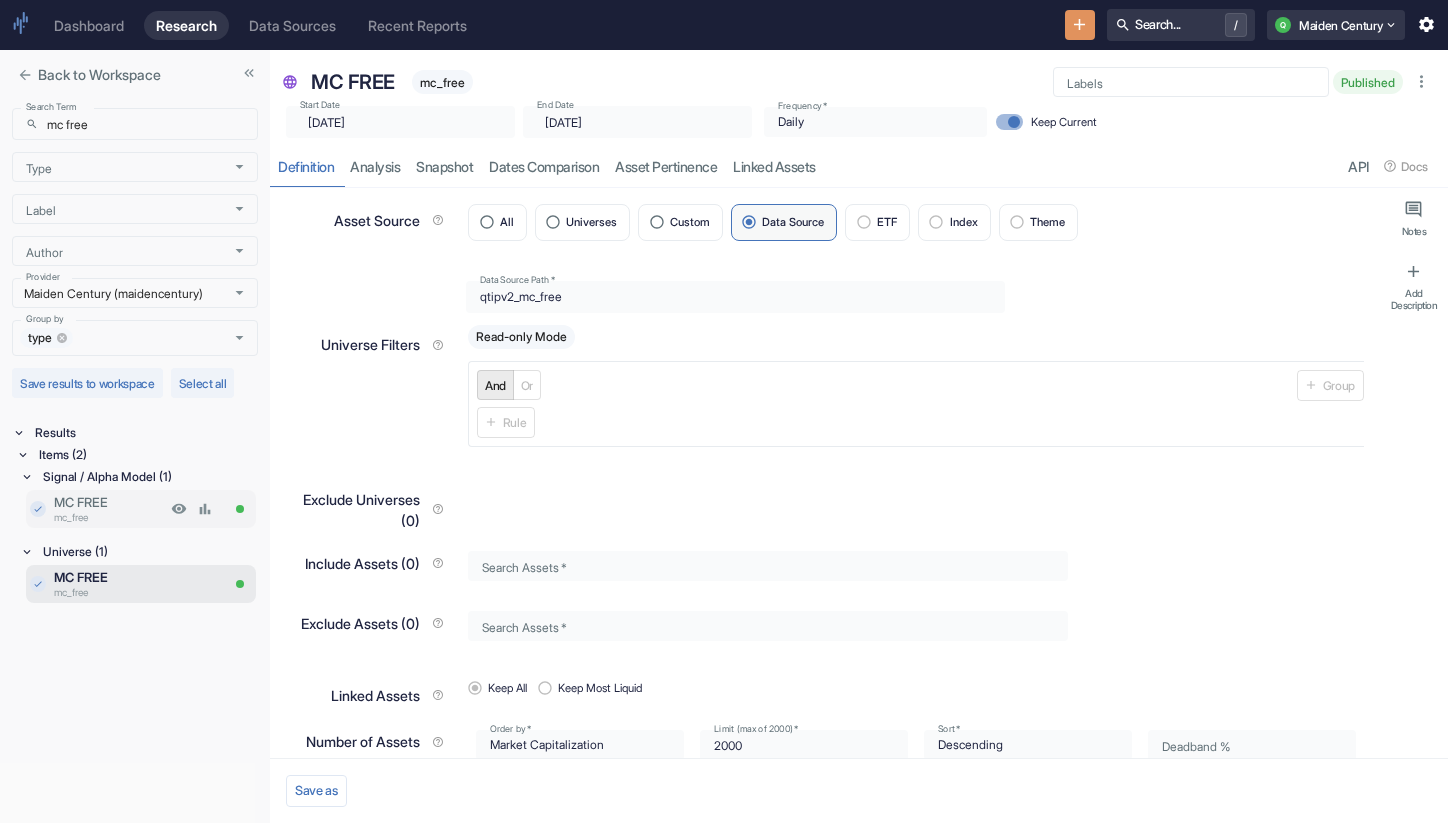 type on "x" 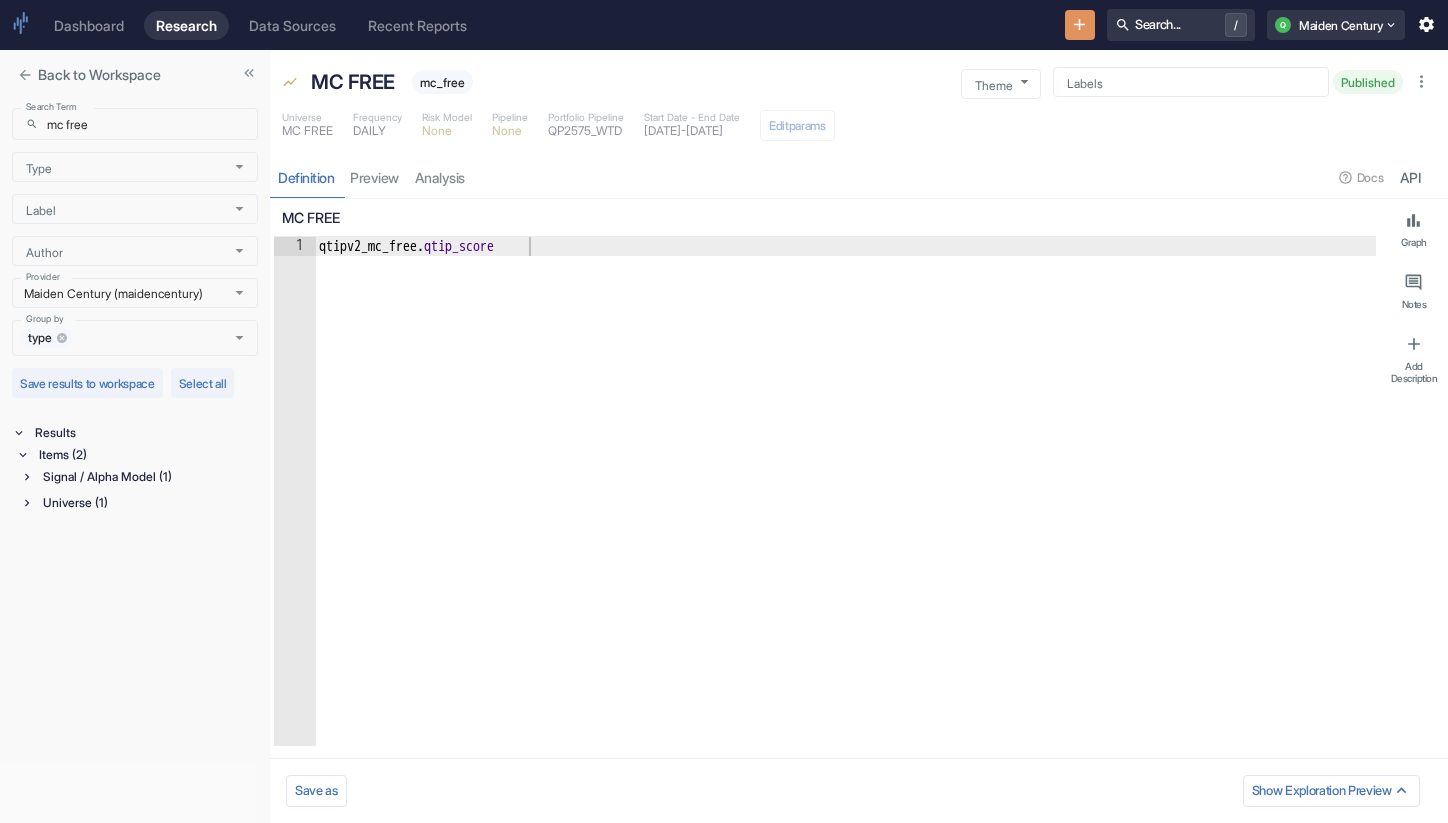 click on "Signal / Alpha Model (1)" at bounding box center (148, 477) 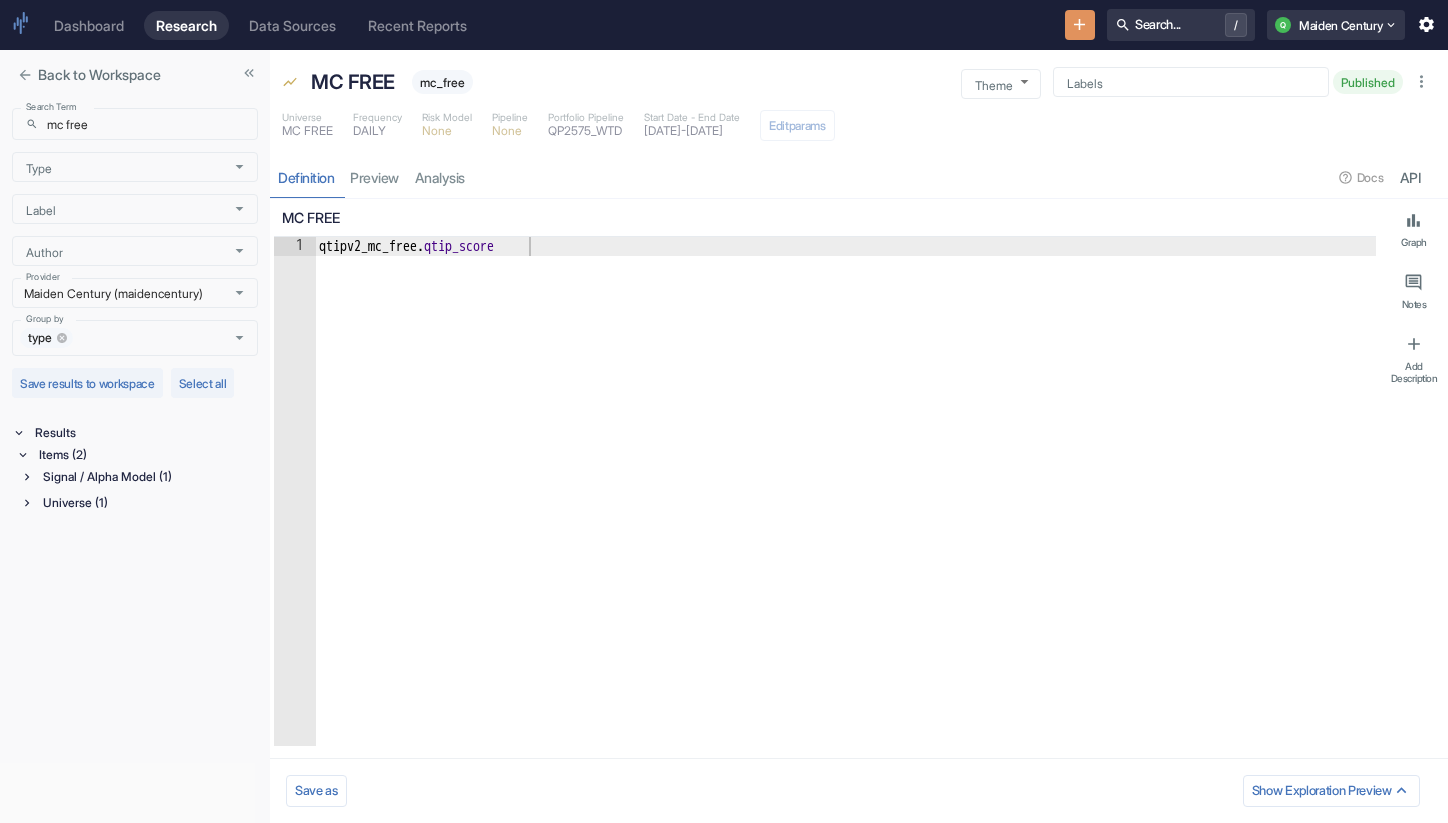click on "Search Term ​ mc free Search Term Type Type Label Label Author Author Provider Maiden Century (maidencentury) Provider Group by type Group by Save results to workspace Select all Results Items (2) Signal / Alpha Model (1) MC FREE mc_free Universe (1)" at bounding box center [135, 461] 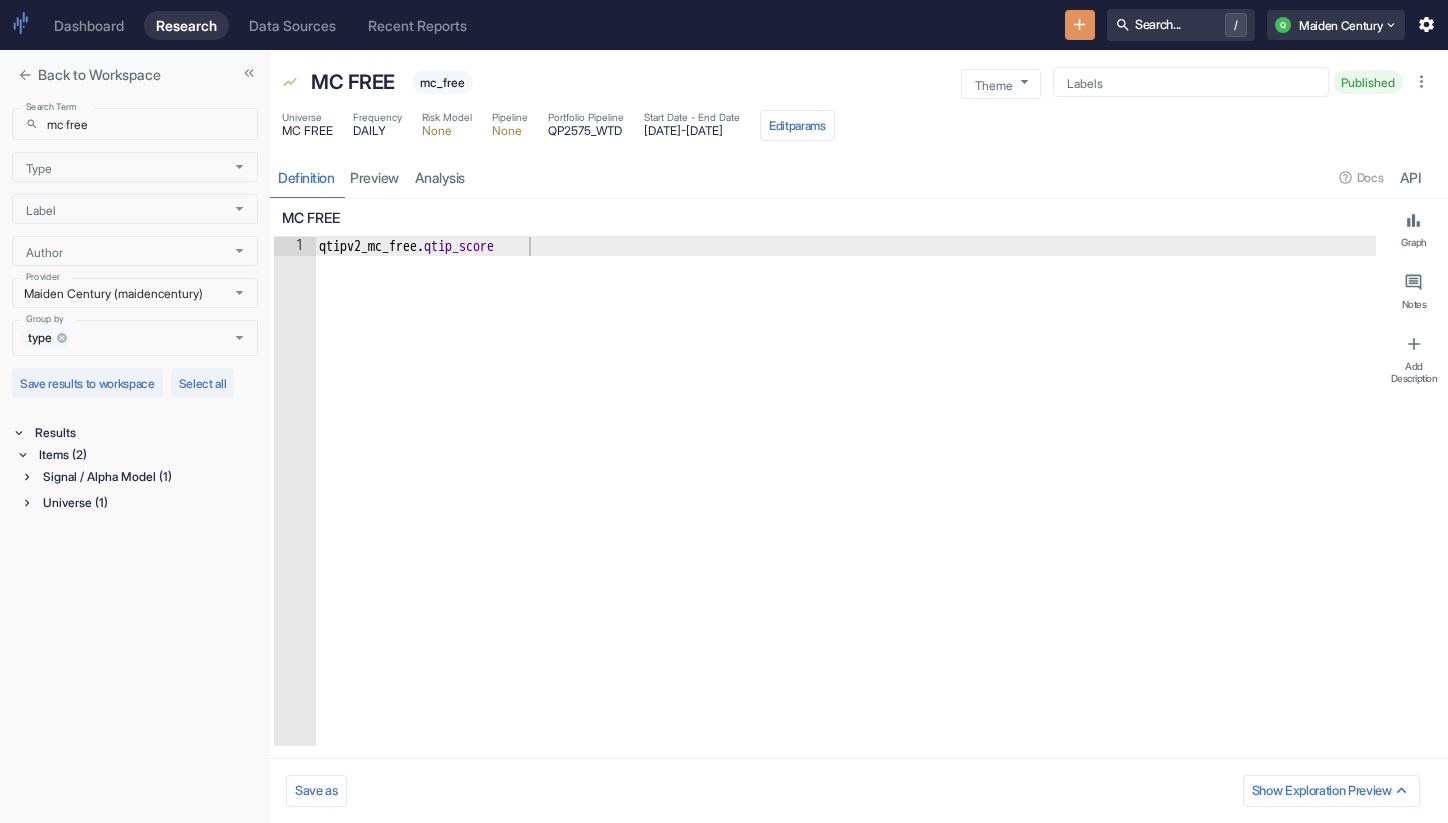 click on "Universe (1)" at bounding box center [148, 503] 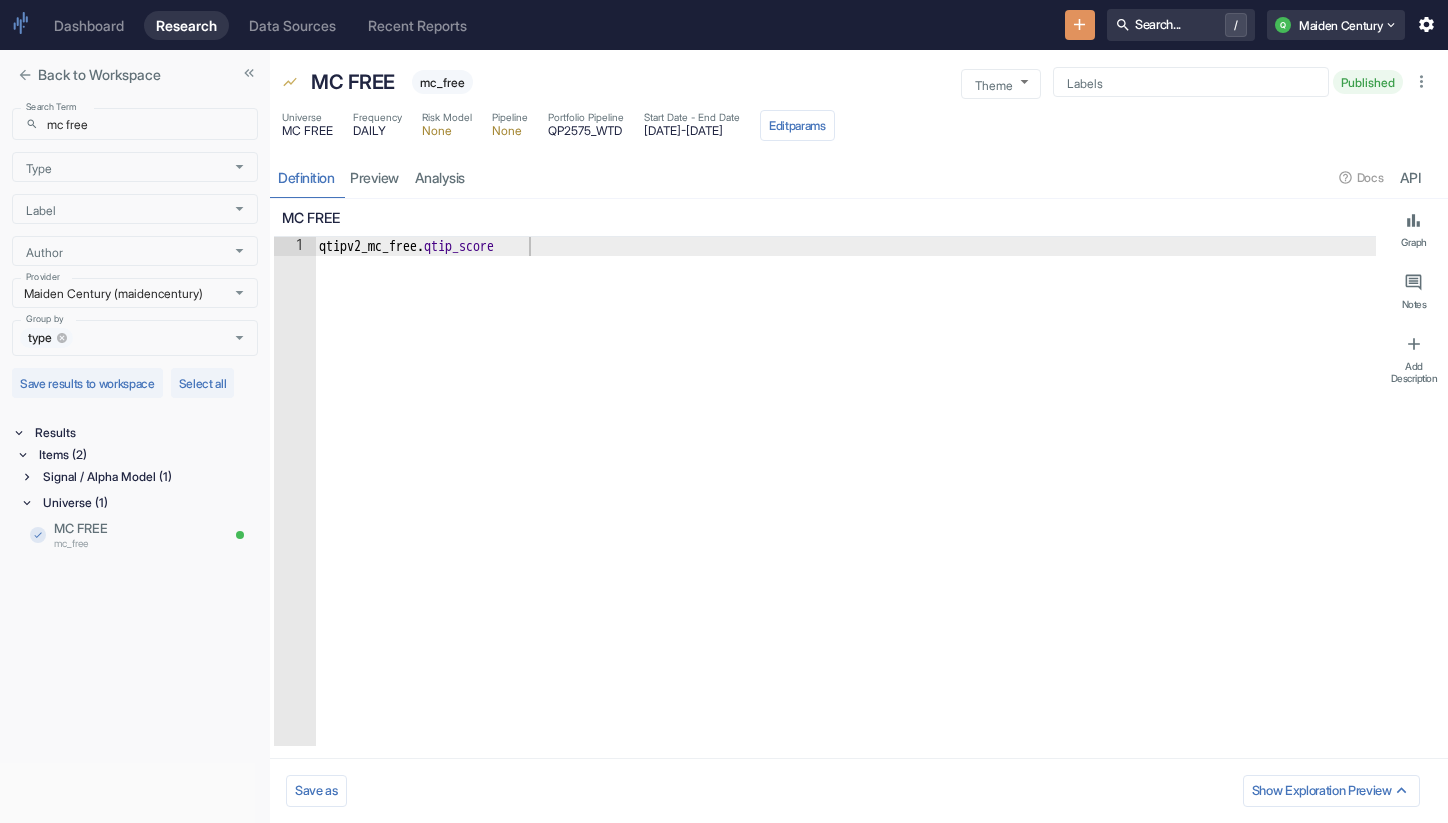 click on "Signal / Alpha Model (1)" at bounding box center [148, 477] 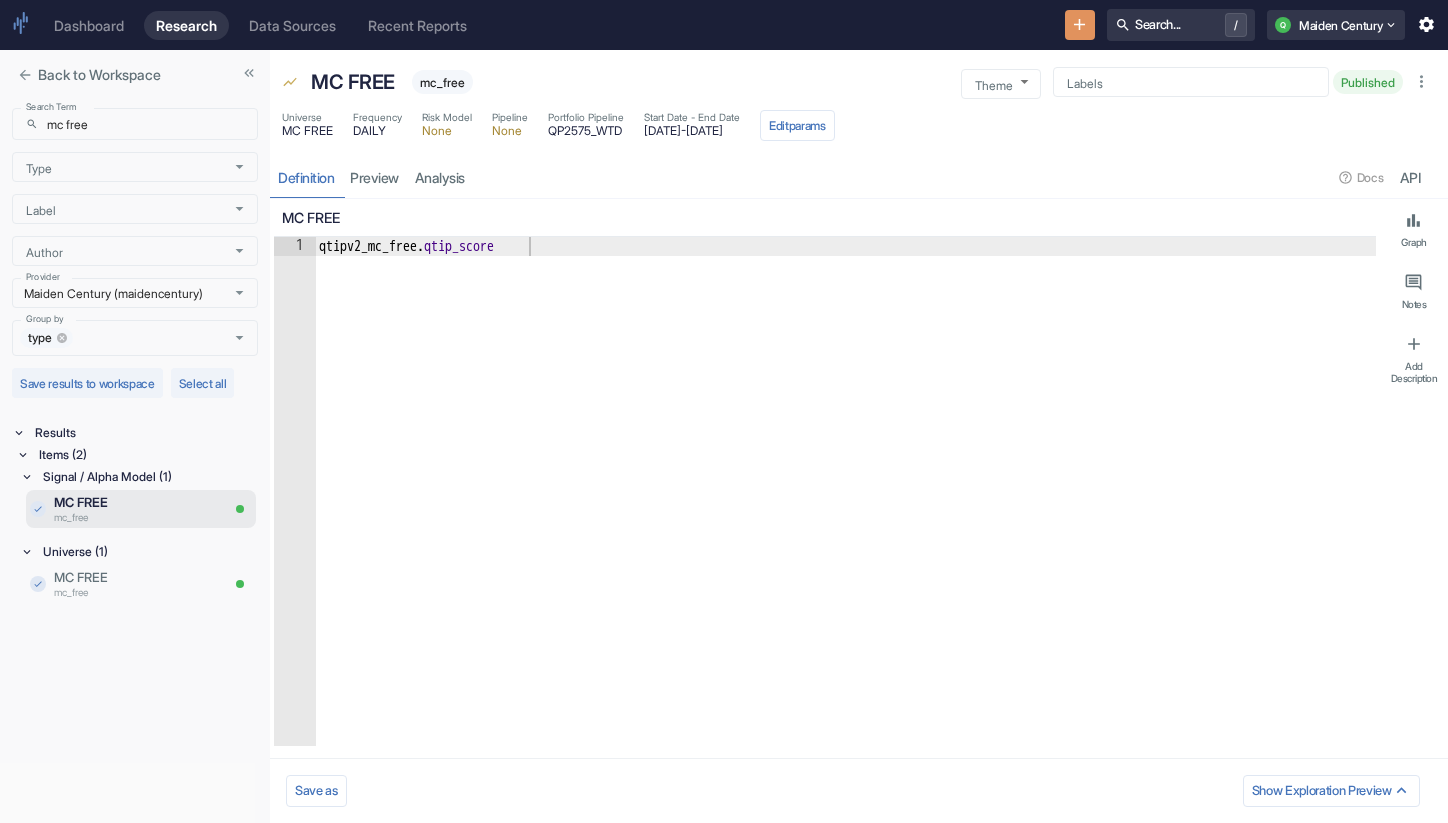 type on "x" 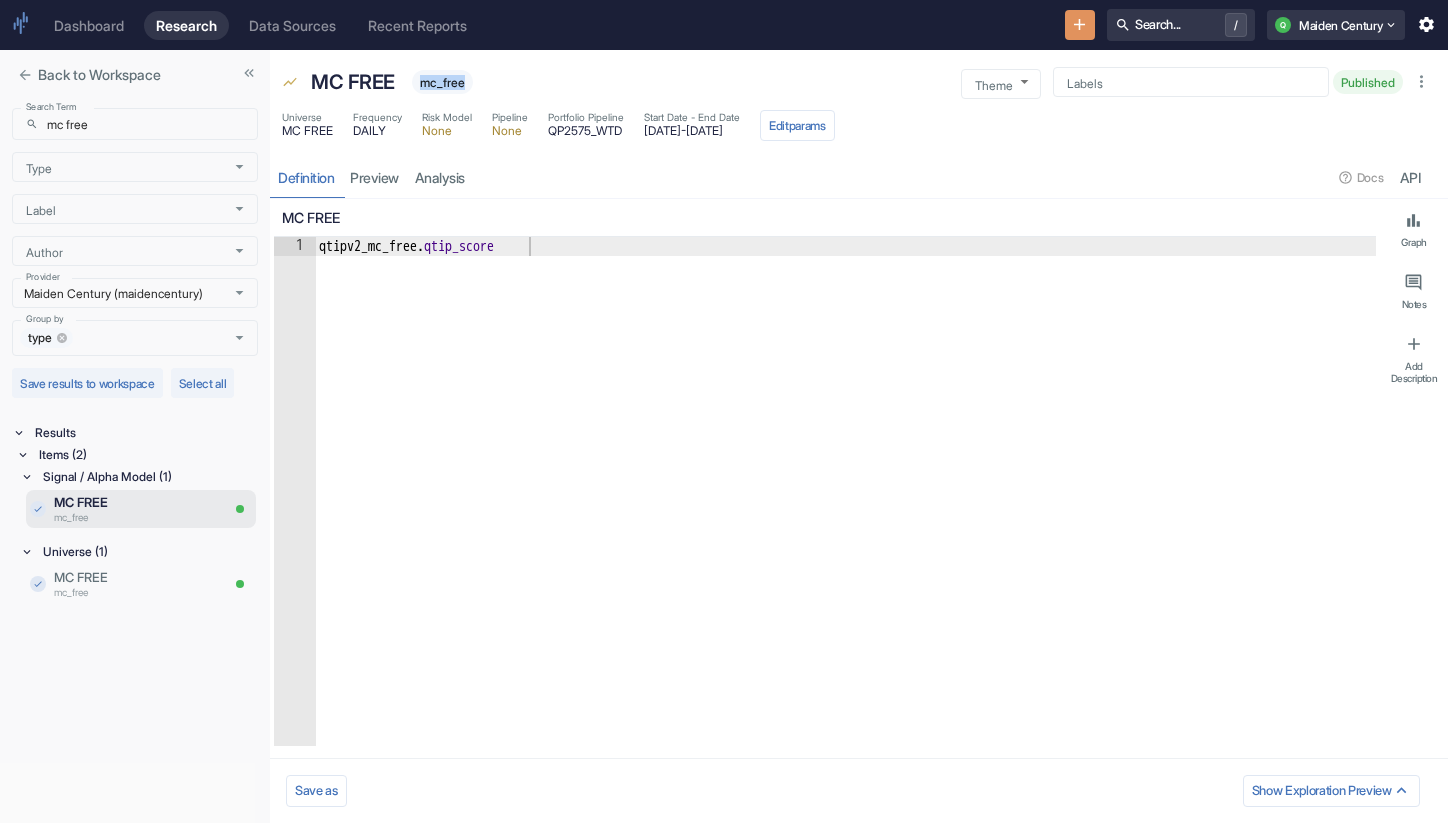 click on "mc_free" at bounding box center [442, 82] 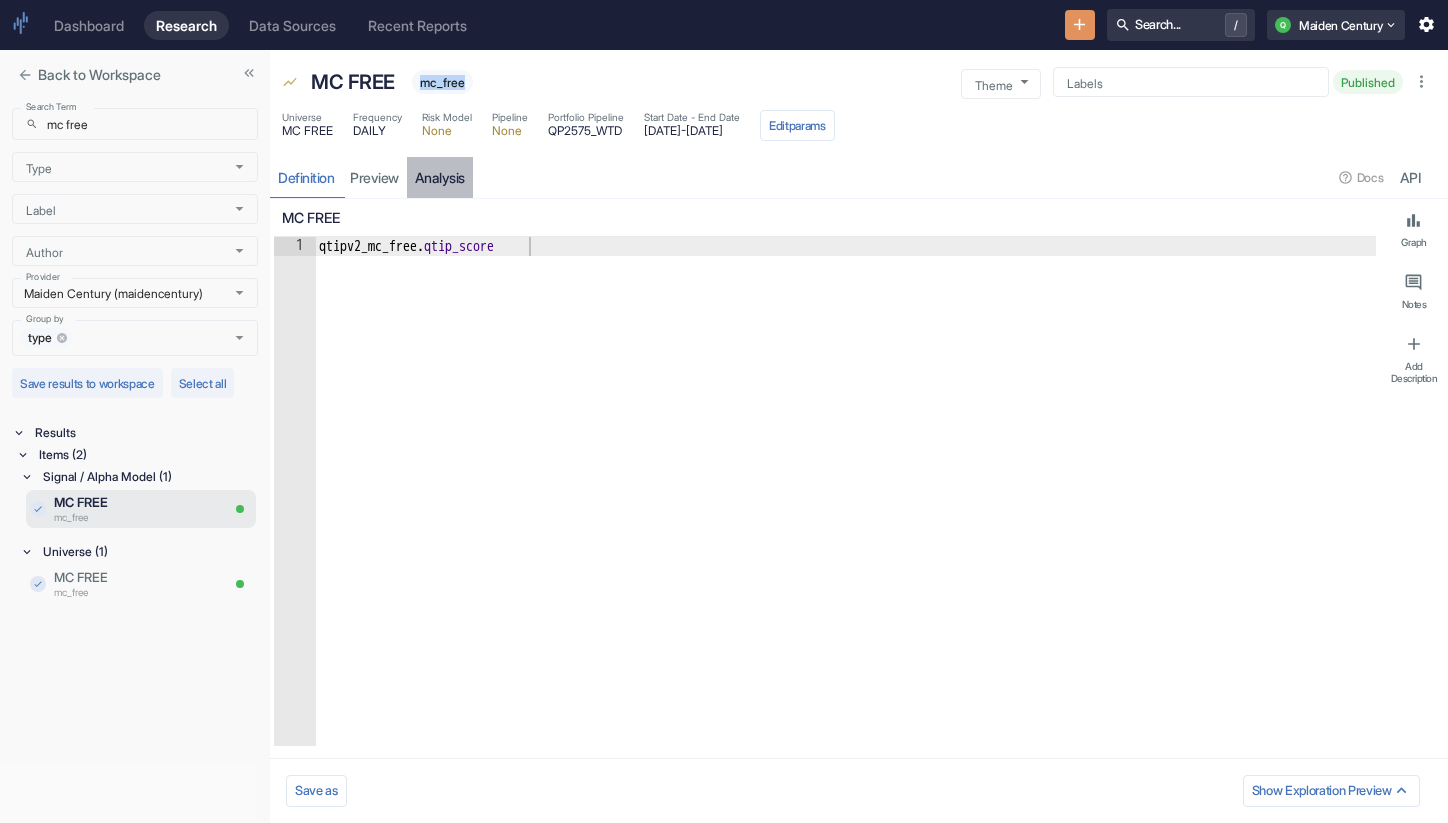 click on "analysis" at bounding box center (440, 177) 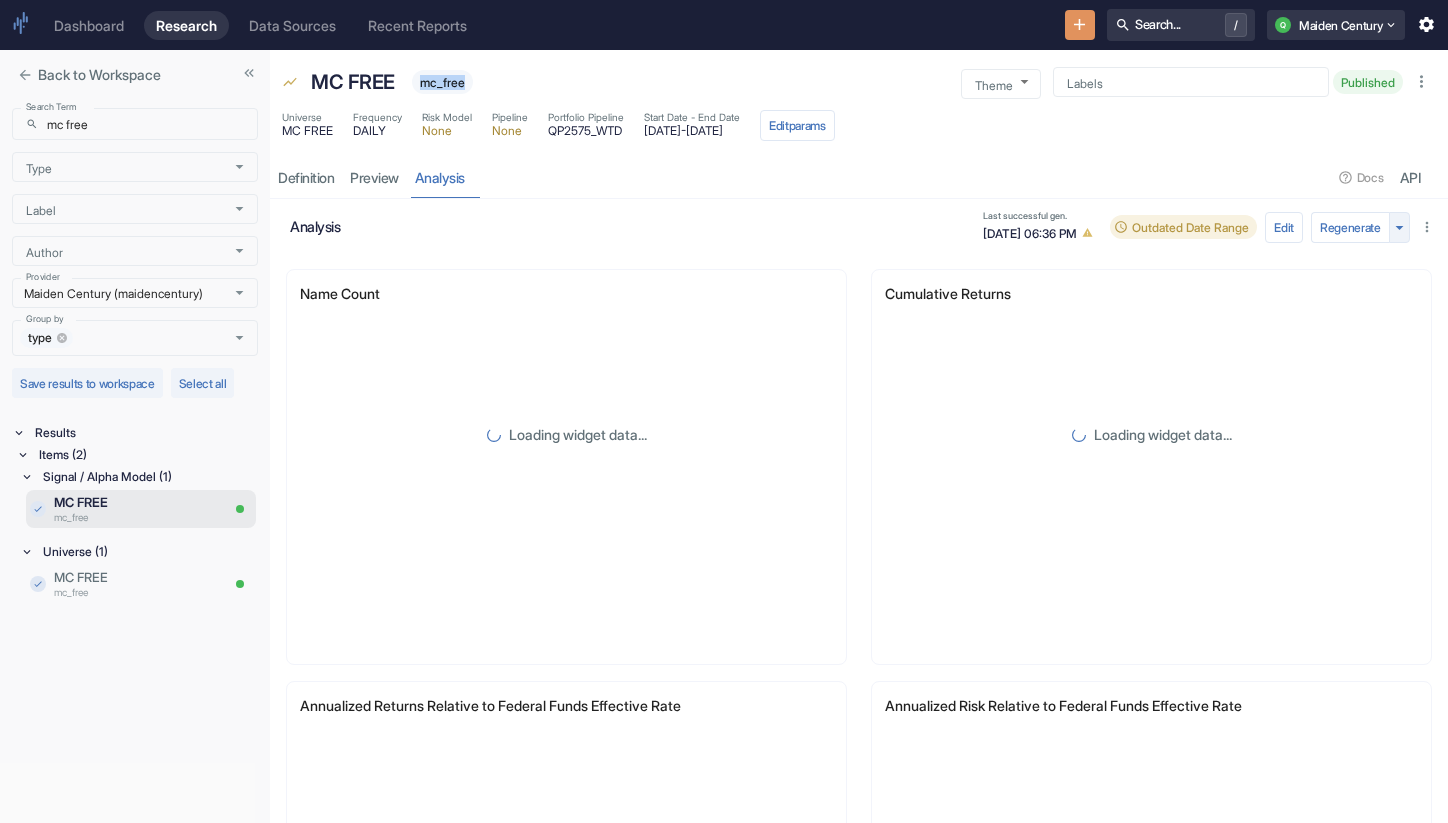 click 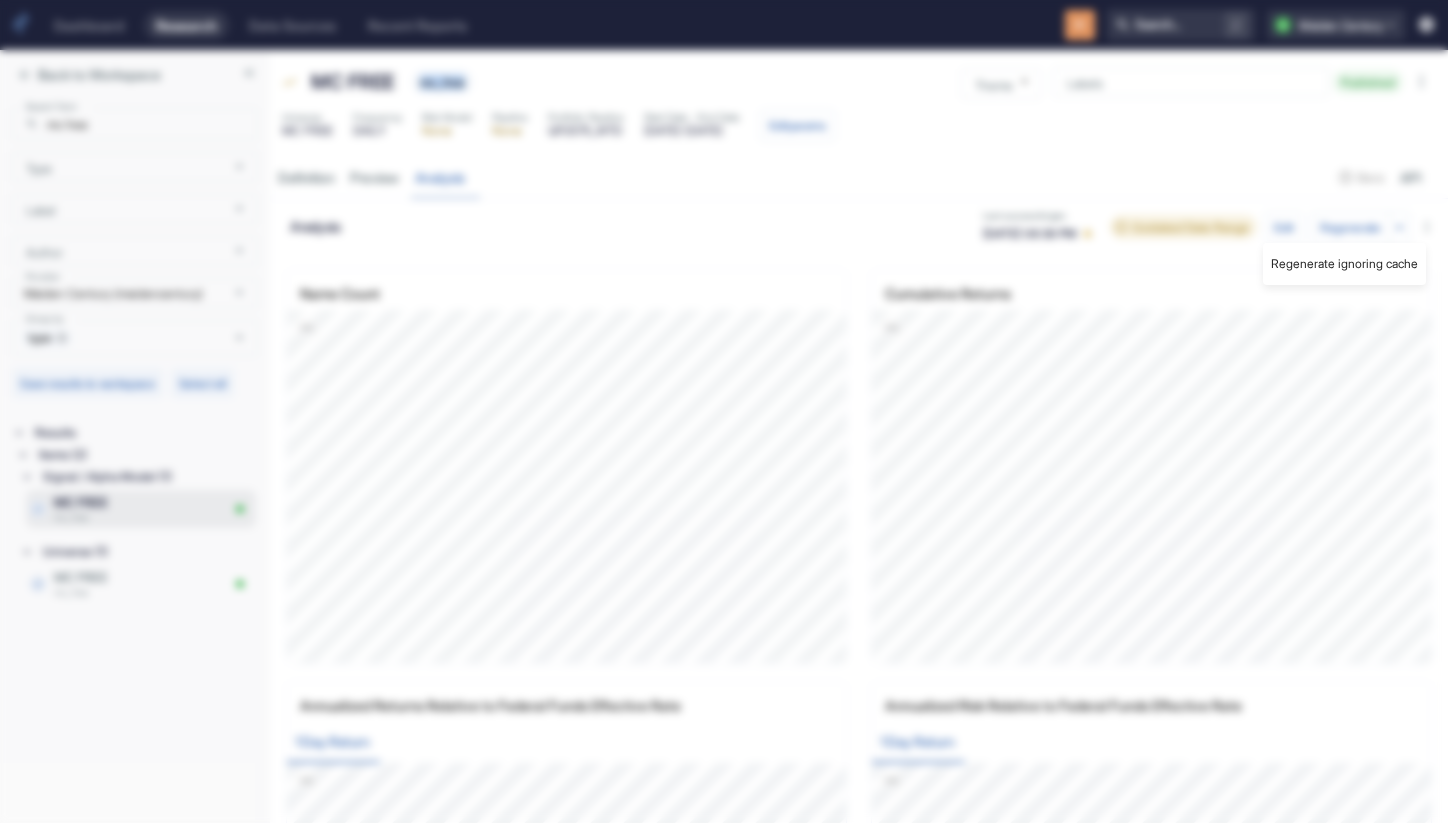 click on "Regenerate ignoring cache" at bounding box center [1344, 264] 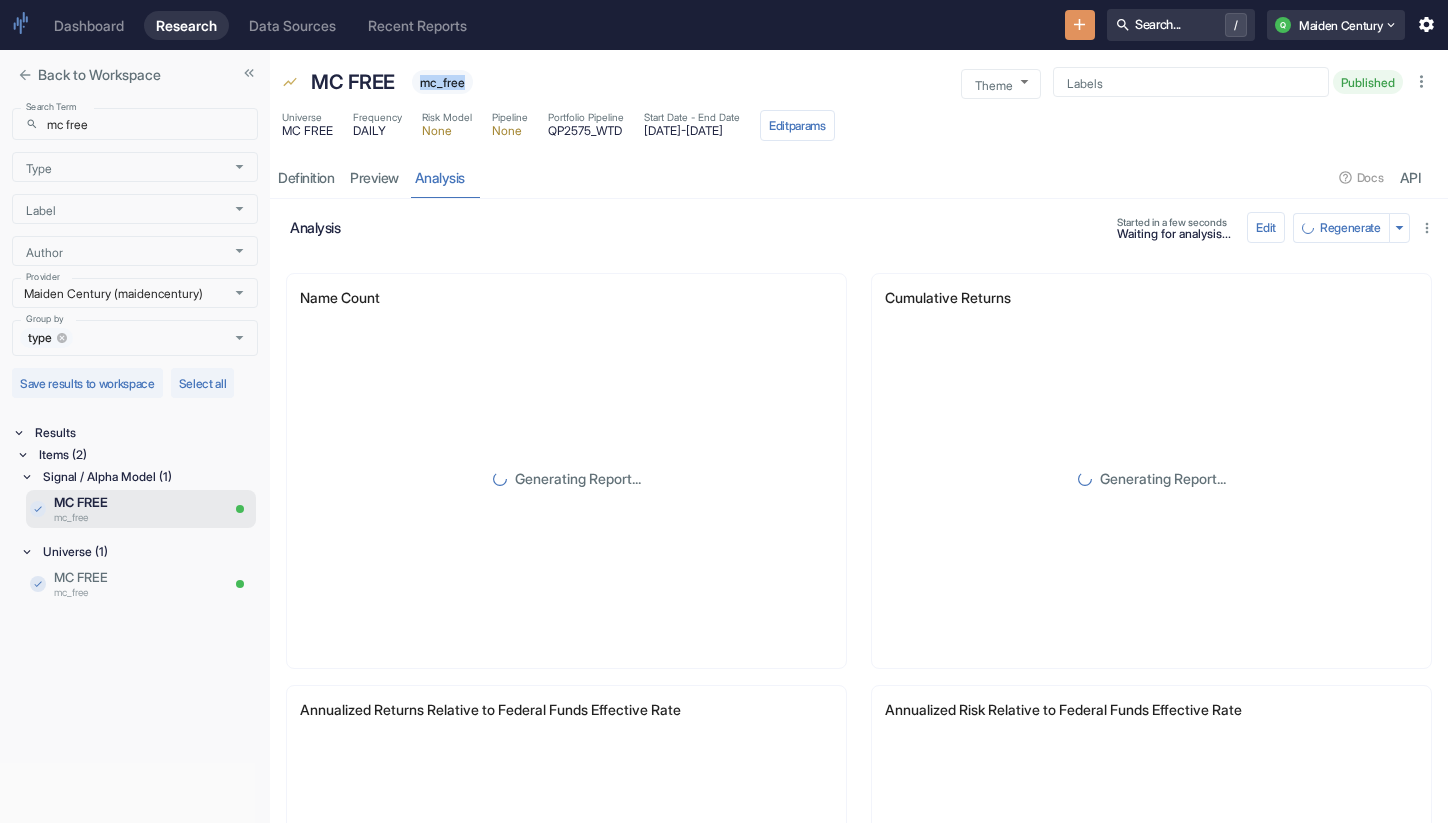 type 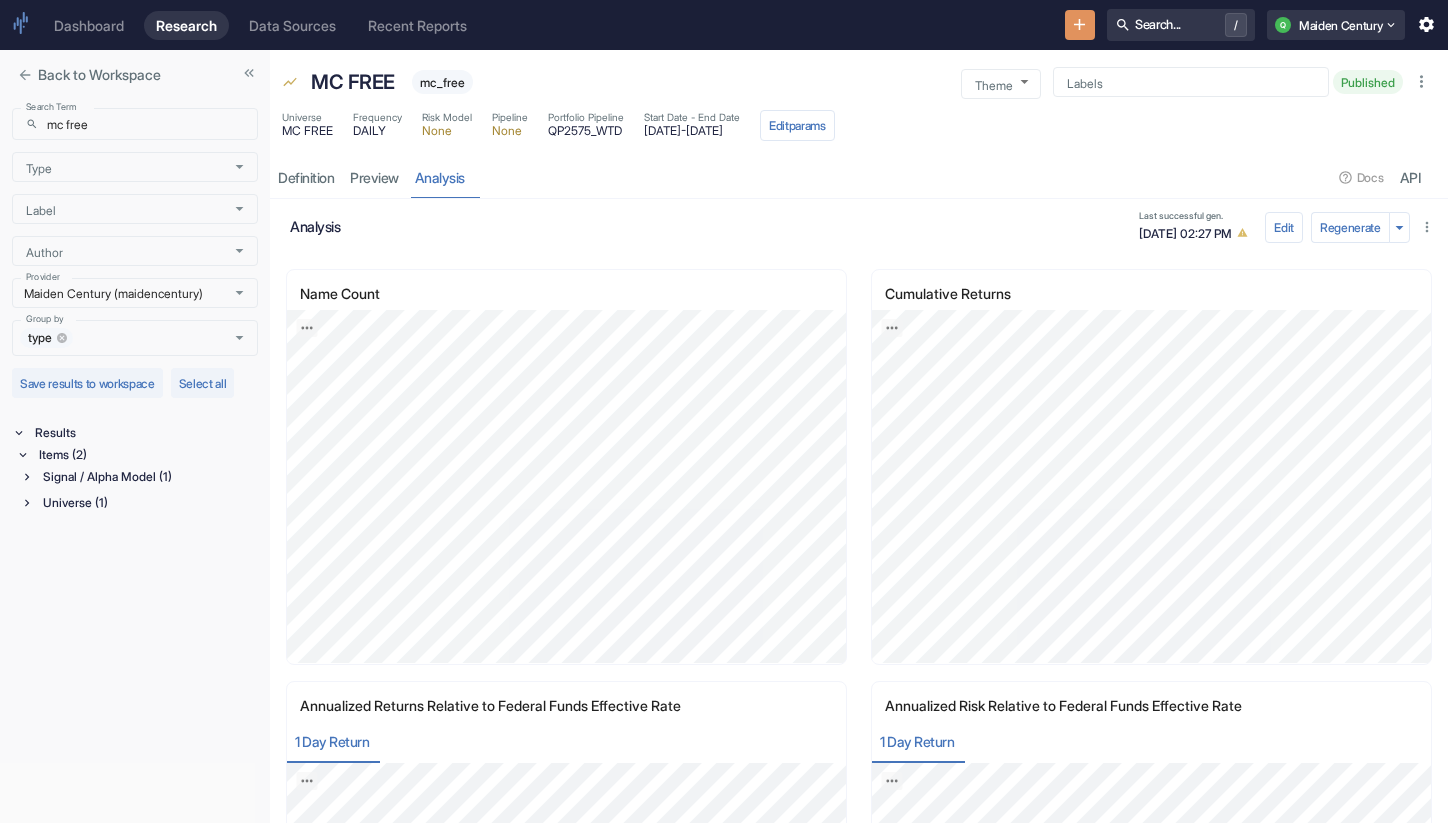 click on "[DATE]  -  [DATE]" at bounding box center [692, 131] 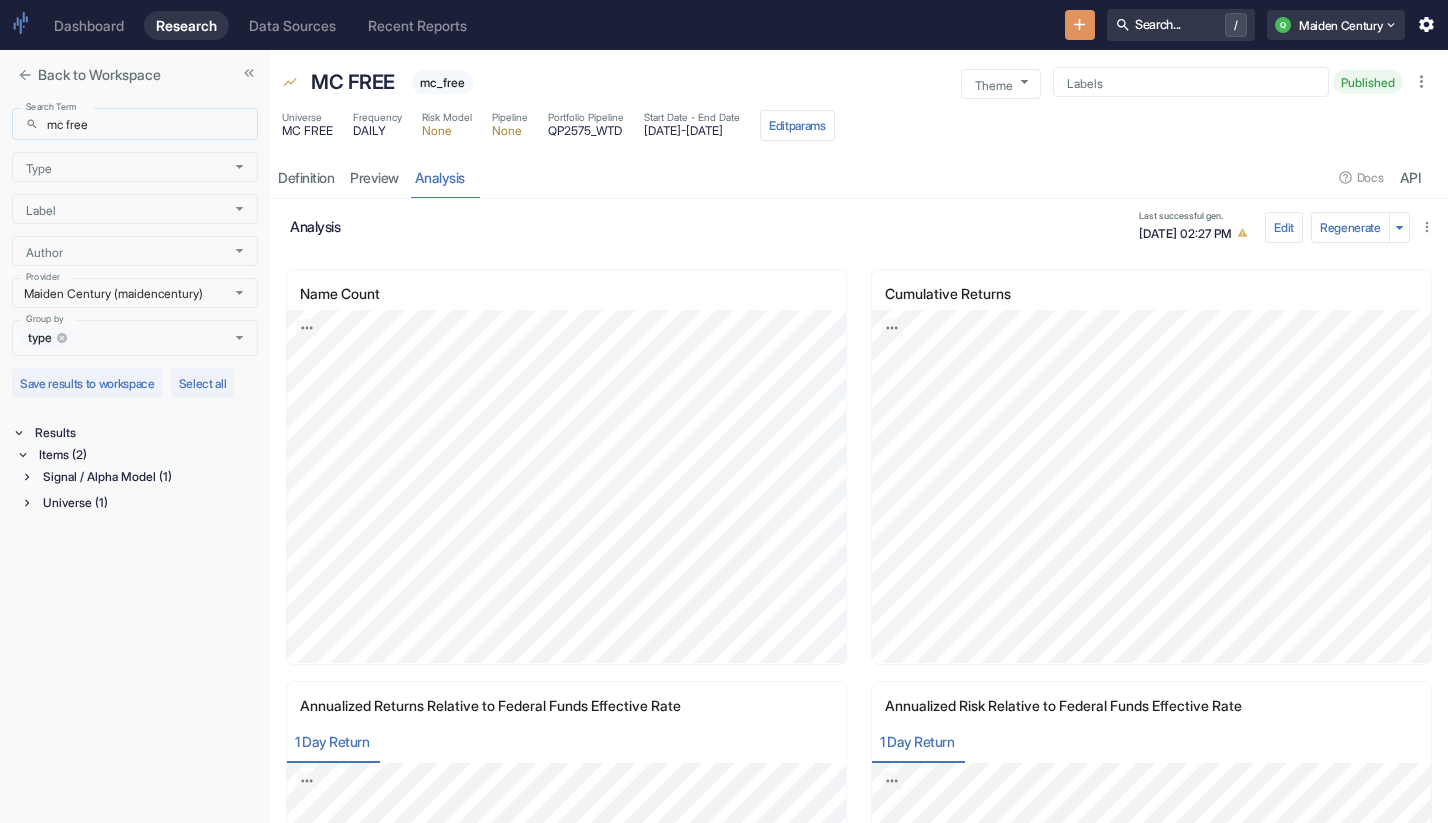 click on "mc free" at bounding box center (152, 124) 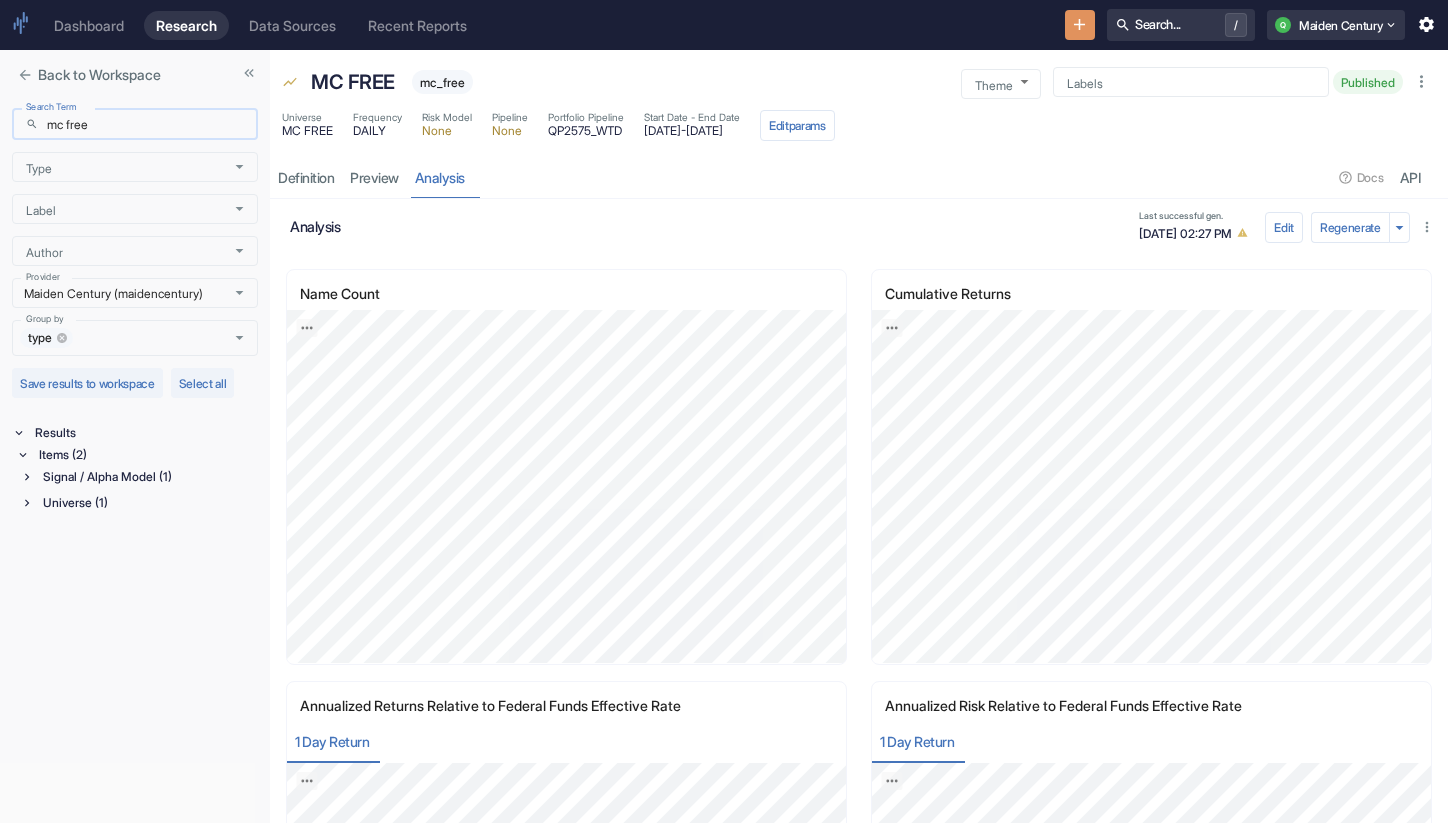 click on "mc free" at bounding box center [152, 124] 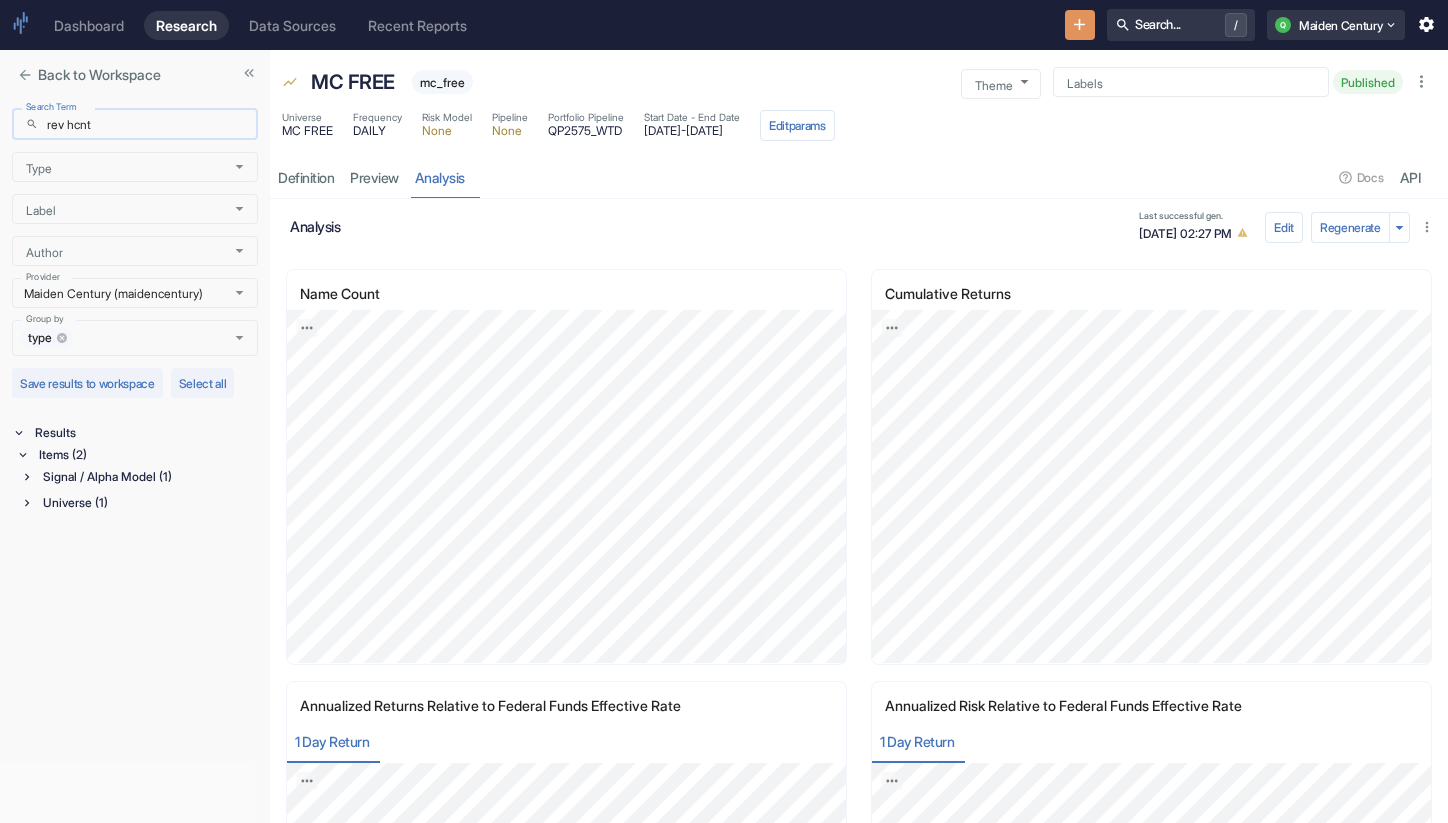 type on "rev hcnt" 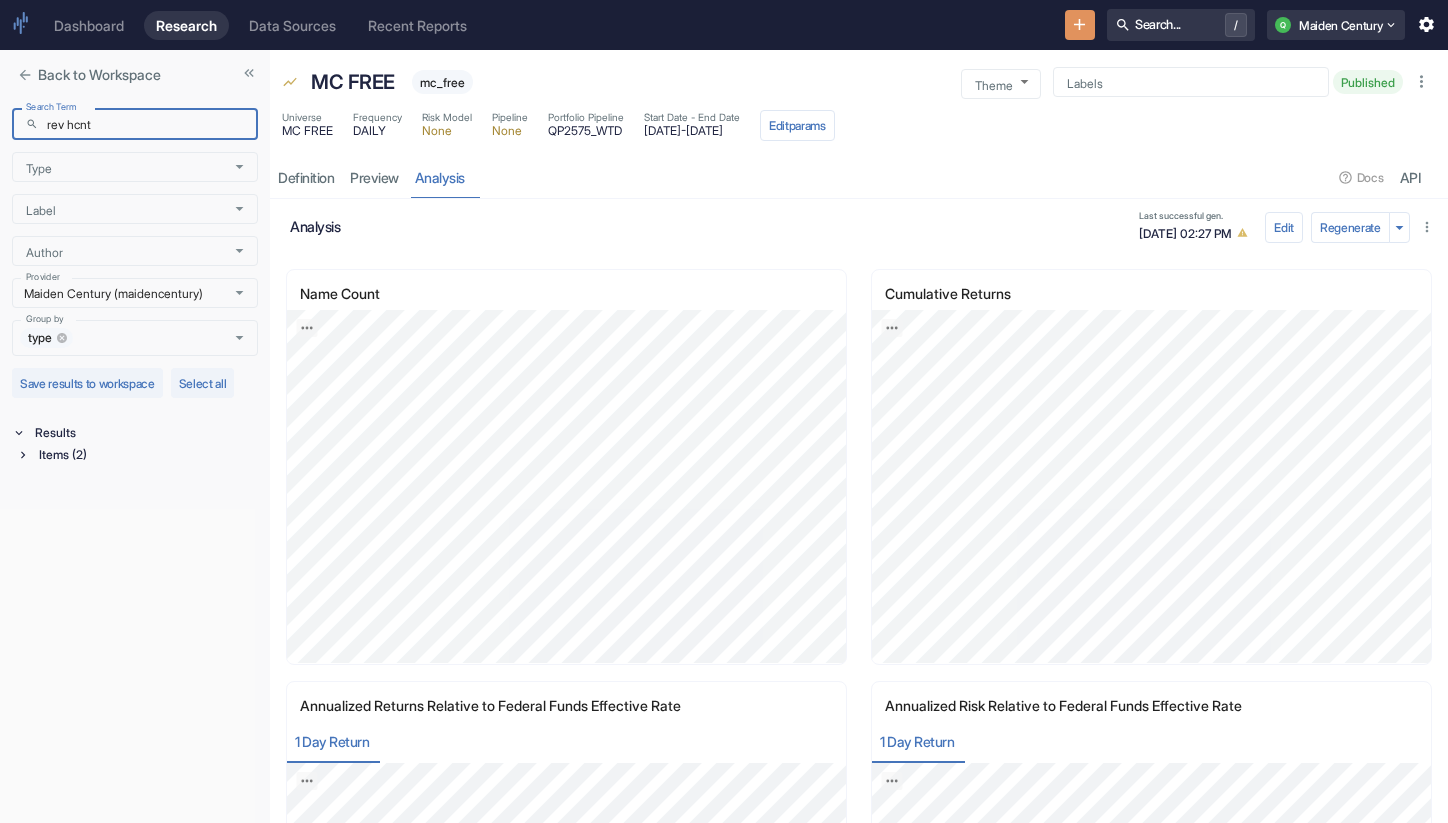 click on "Items (2)" at bounding box center [146, 455] 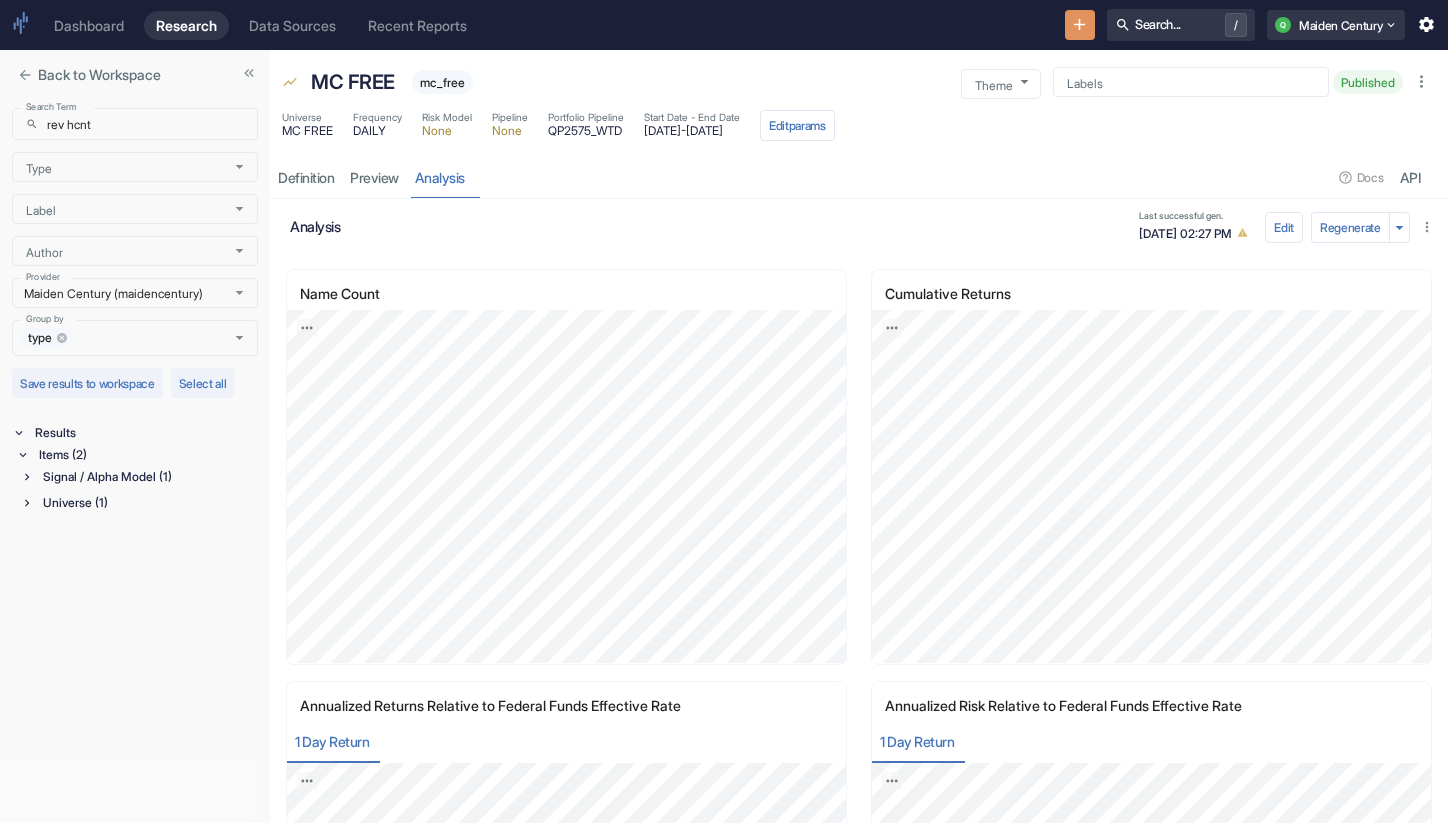 click on "Universe (1)" at bounding box center [148, 503] 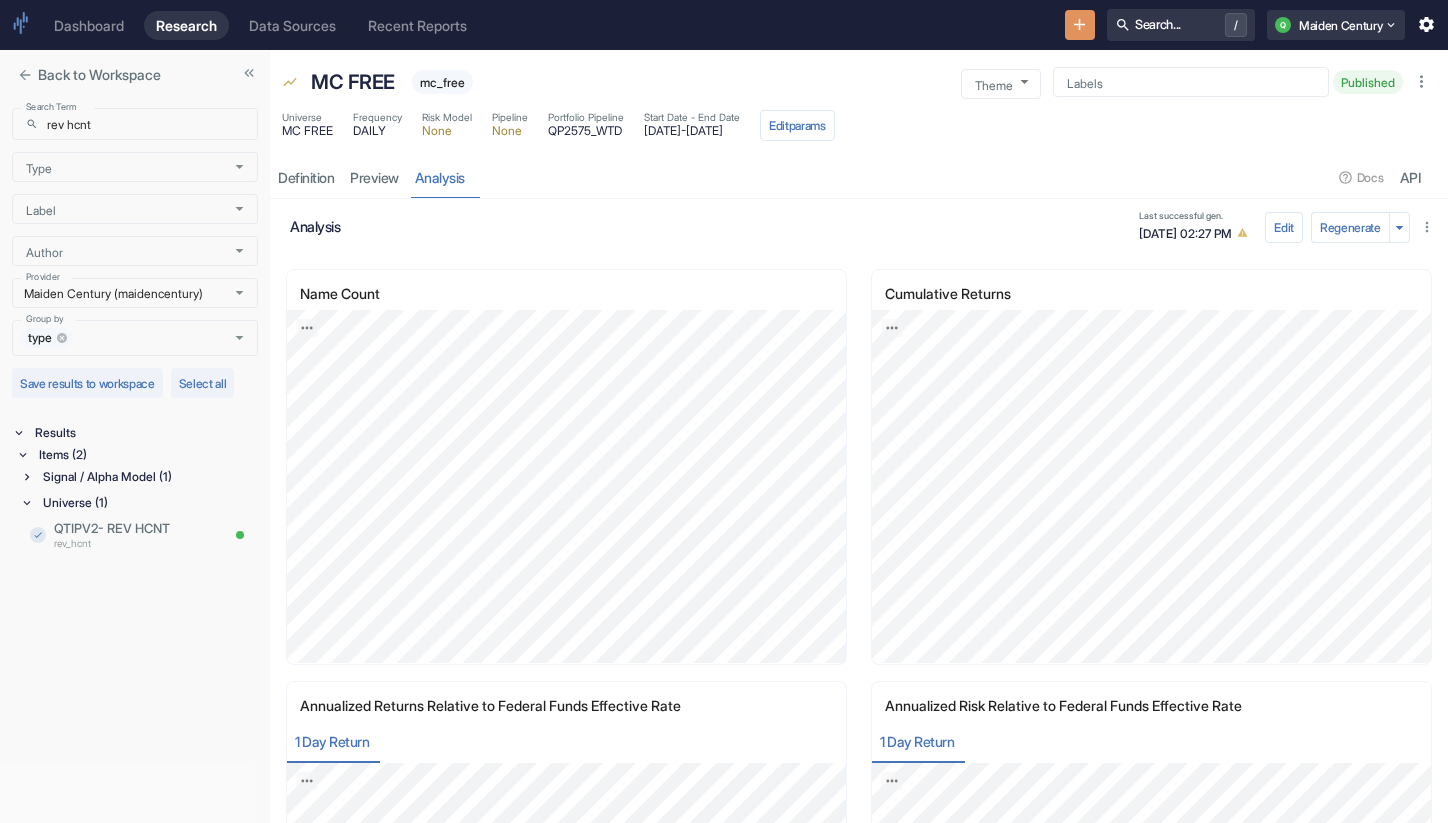 click on "Signal / Alpha Model (1)" at bounding box center (148, 477) 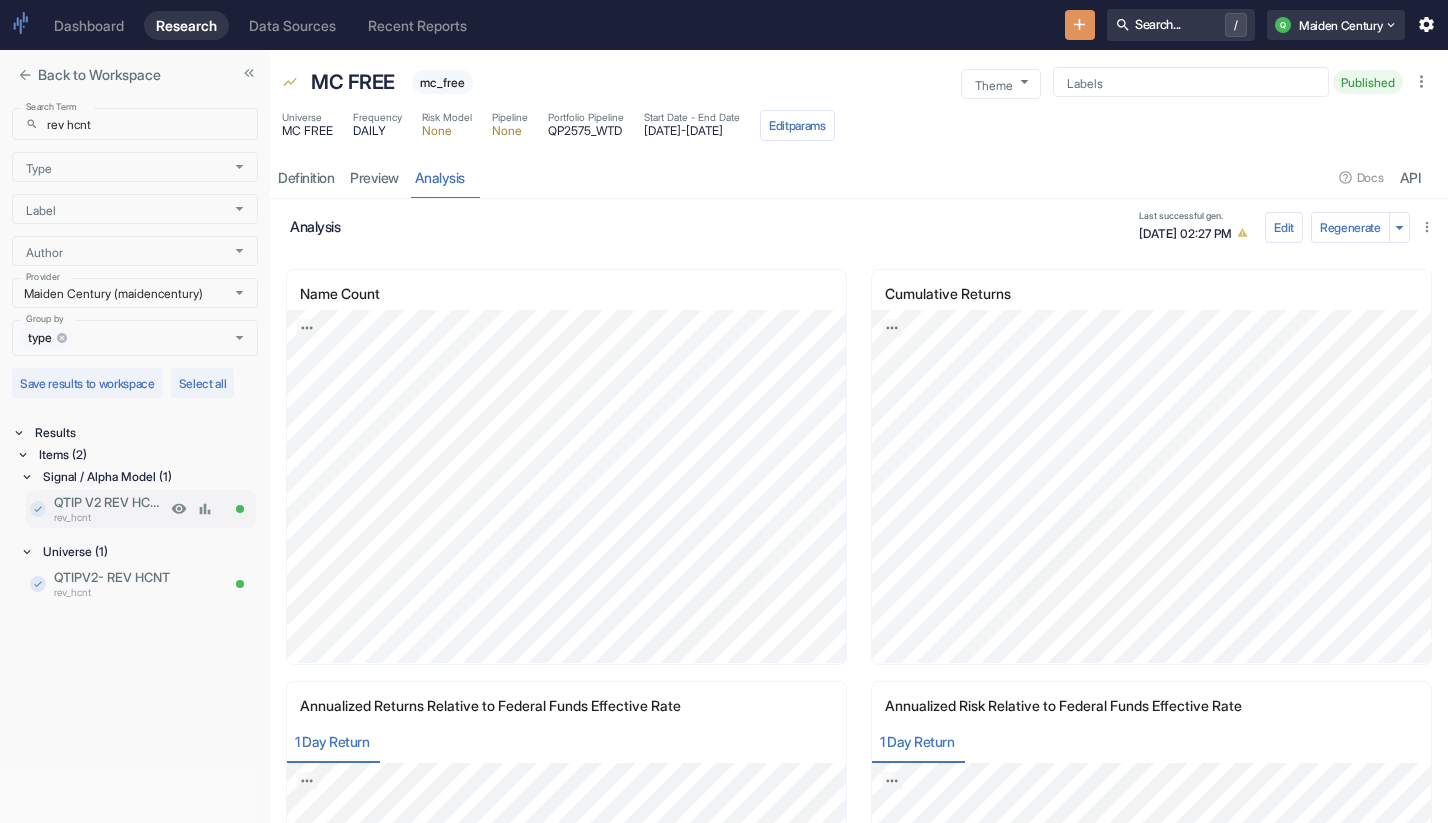 click on "QTIP V2 REV HCNT" at bounding box center [110, 502] 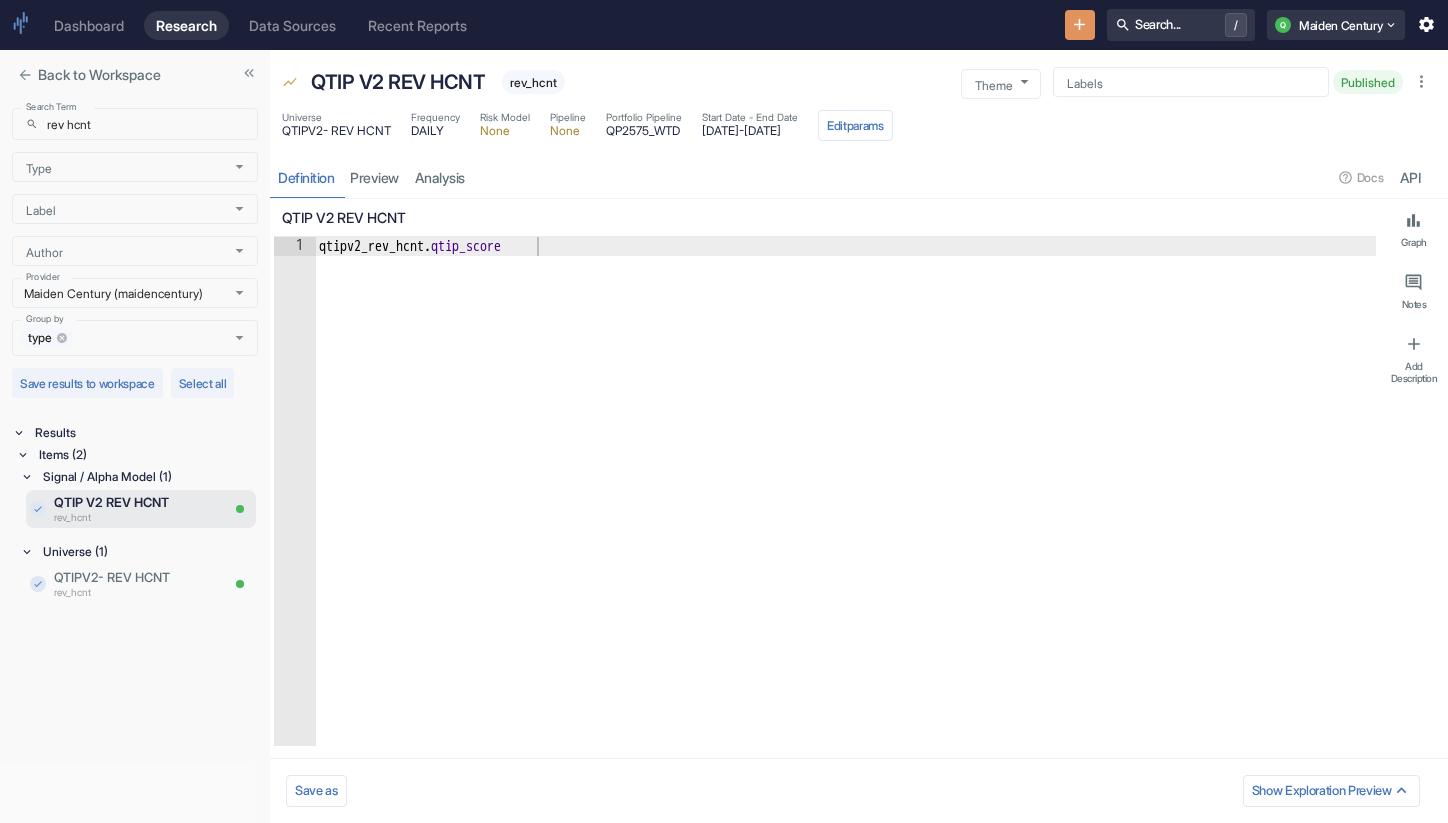 type on "x" 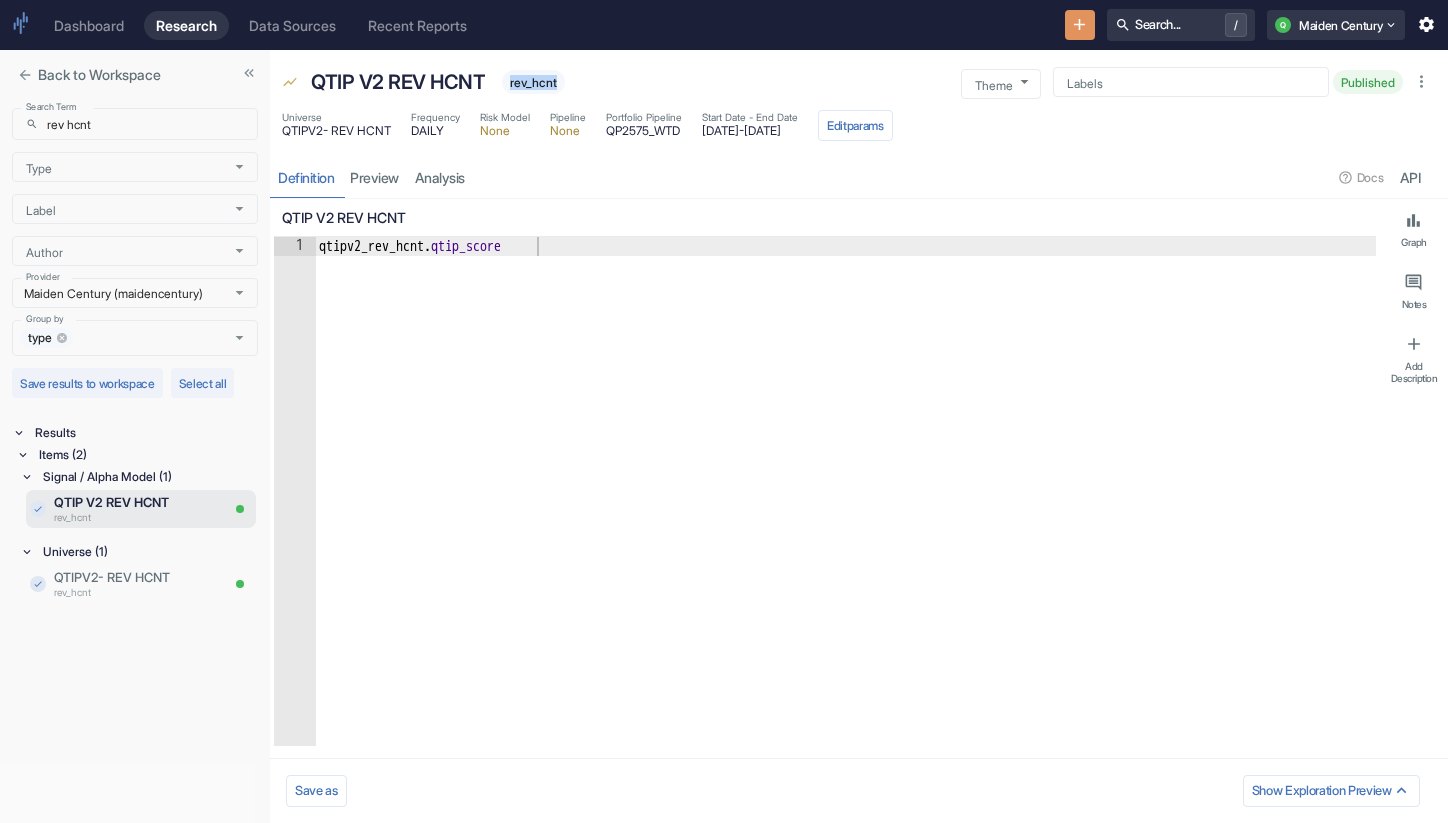 click on "rev_hcnt" at bounding box center [533, 82] 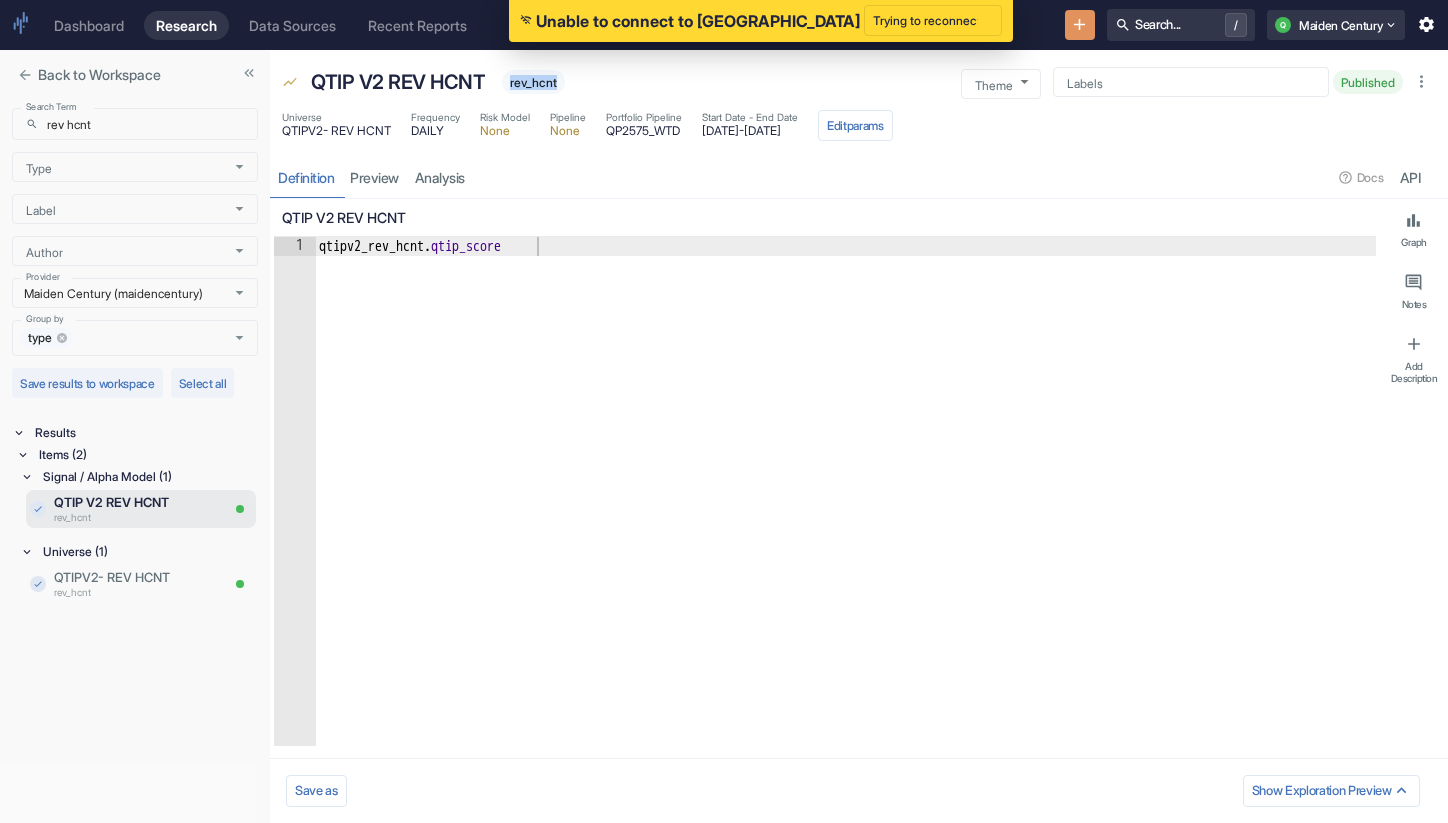 copy on "rev_hcnt" 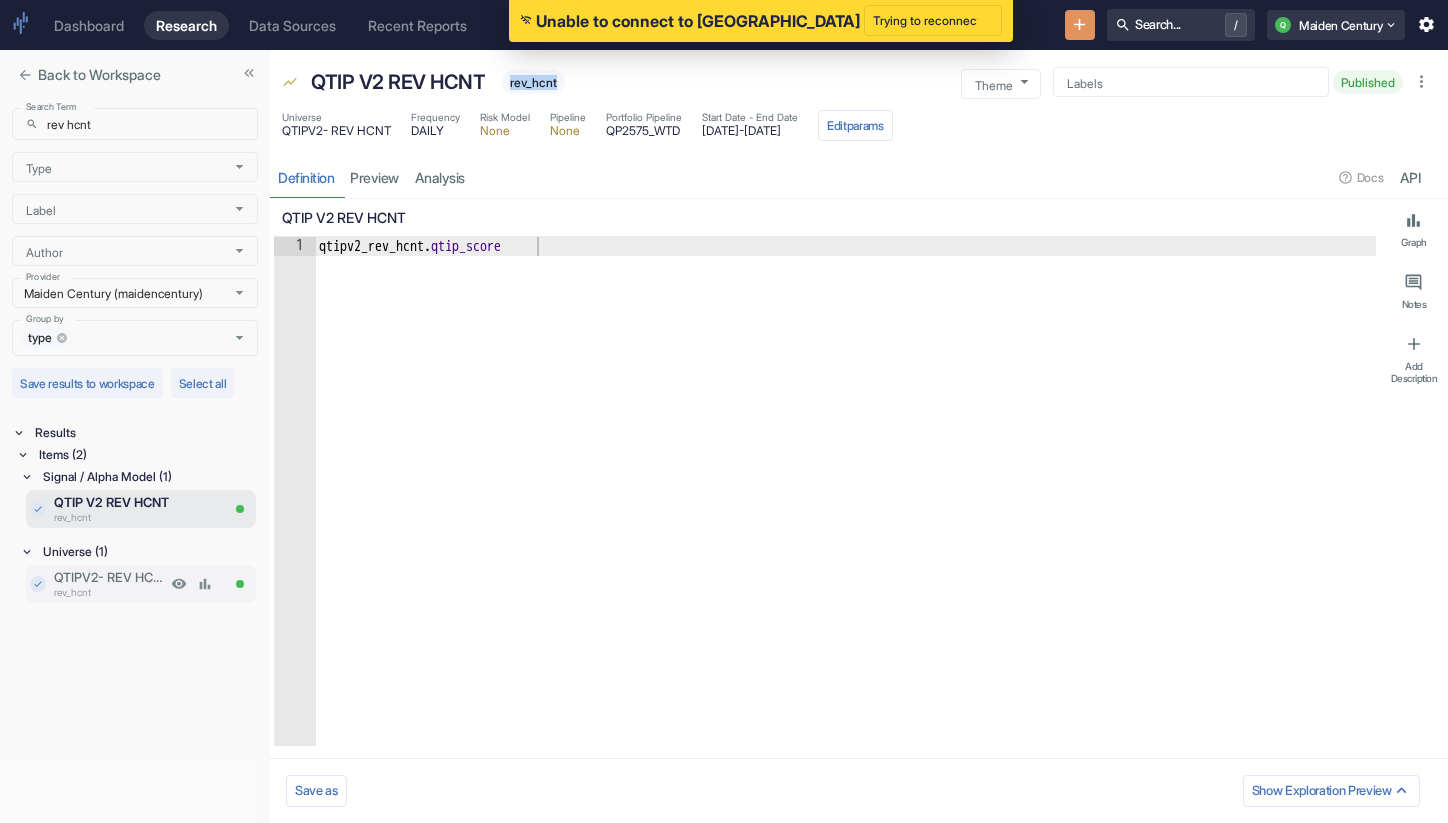 click on "rev_hcnt" at bounding box center (110, 592) 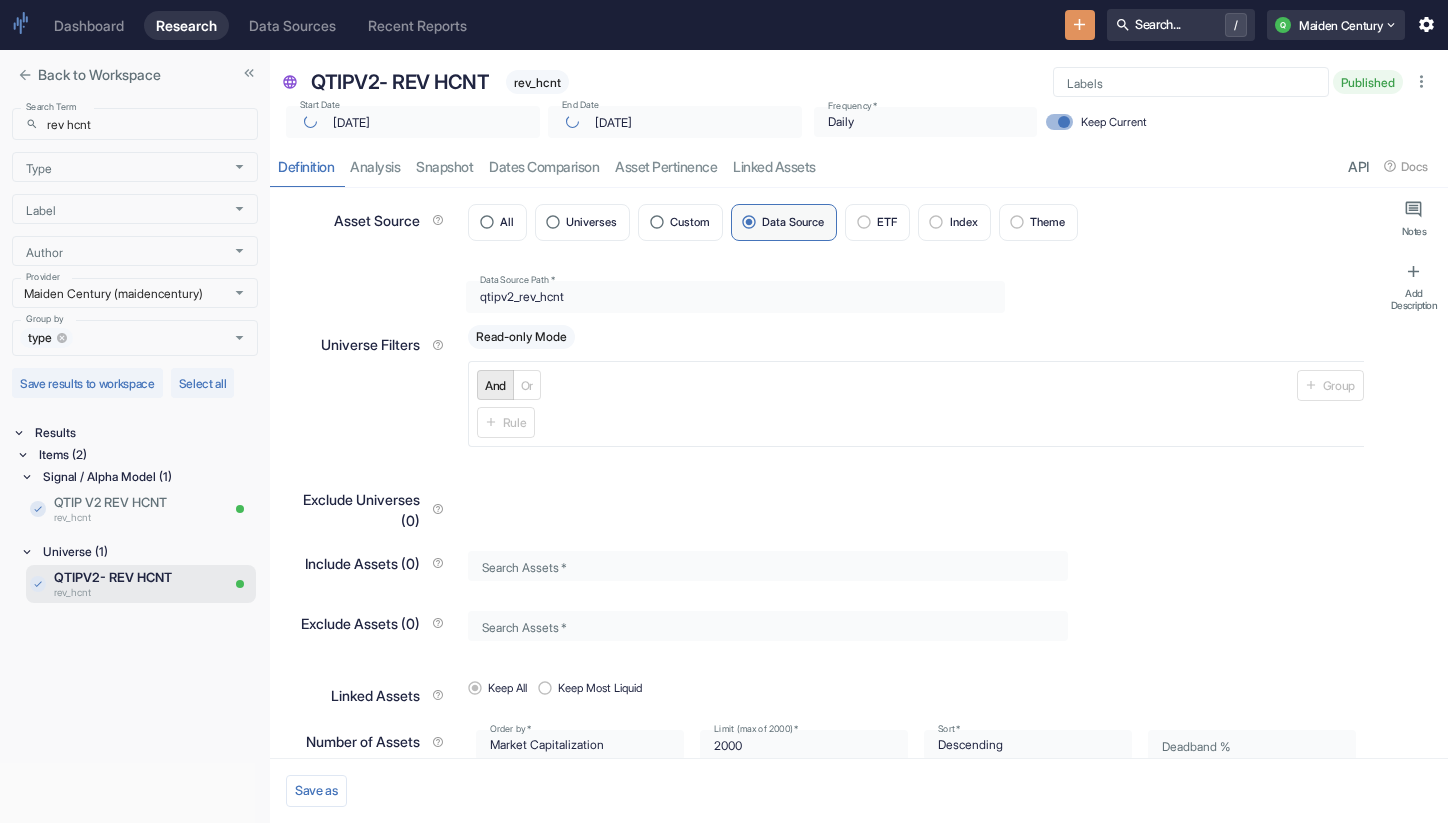 type on "x" 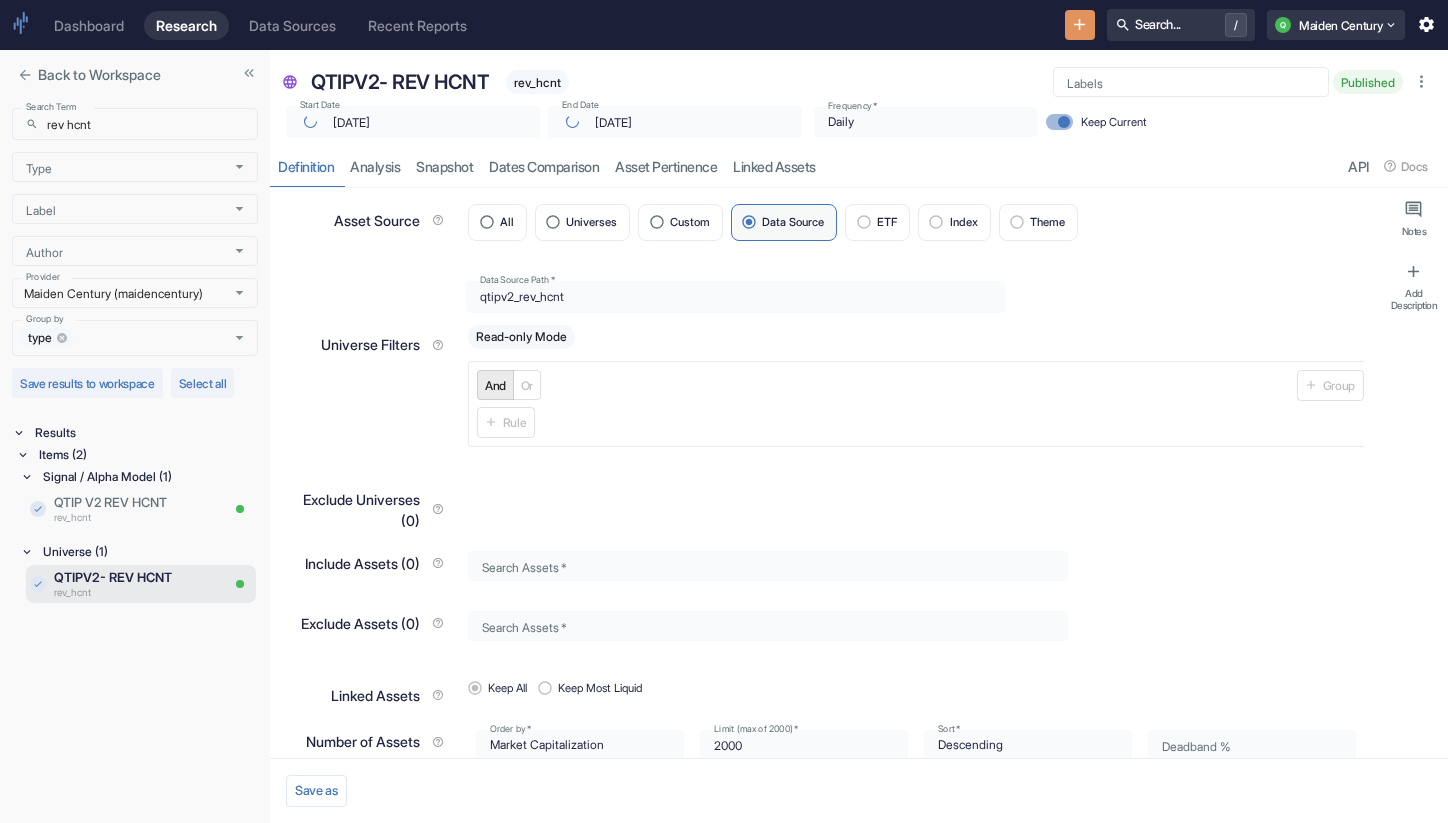 type on "[DATE]" 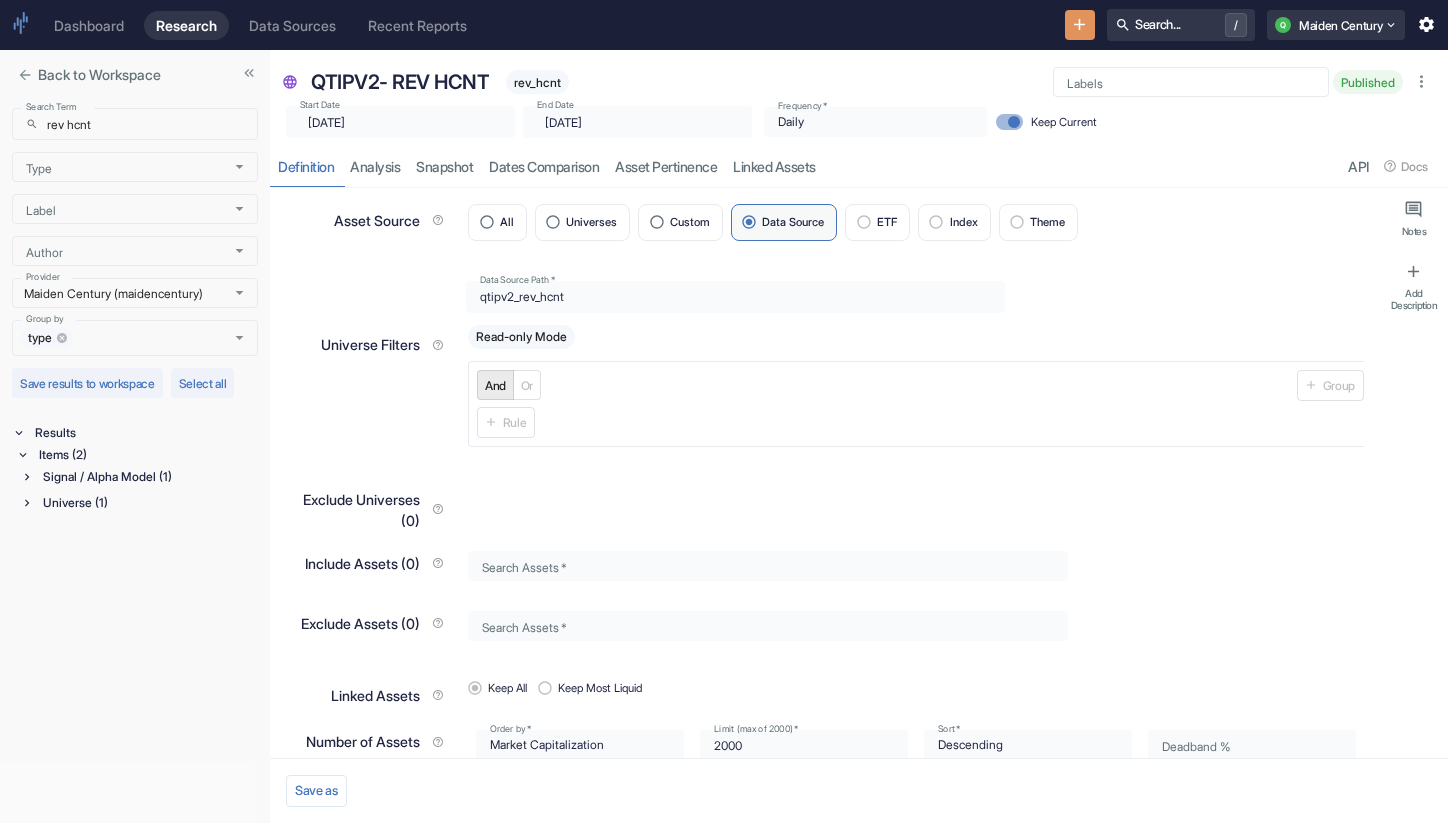 click on "Signal / Alpha Model (1)" at bounding box center [148, 477] 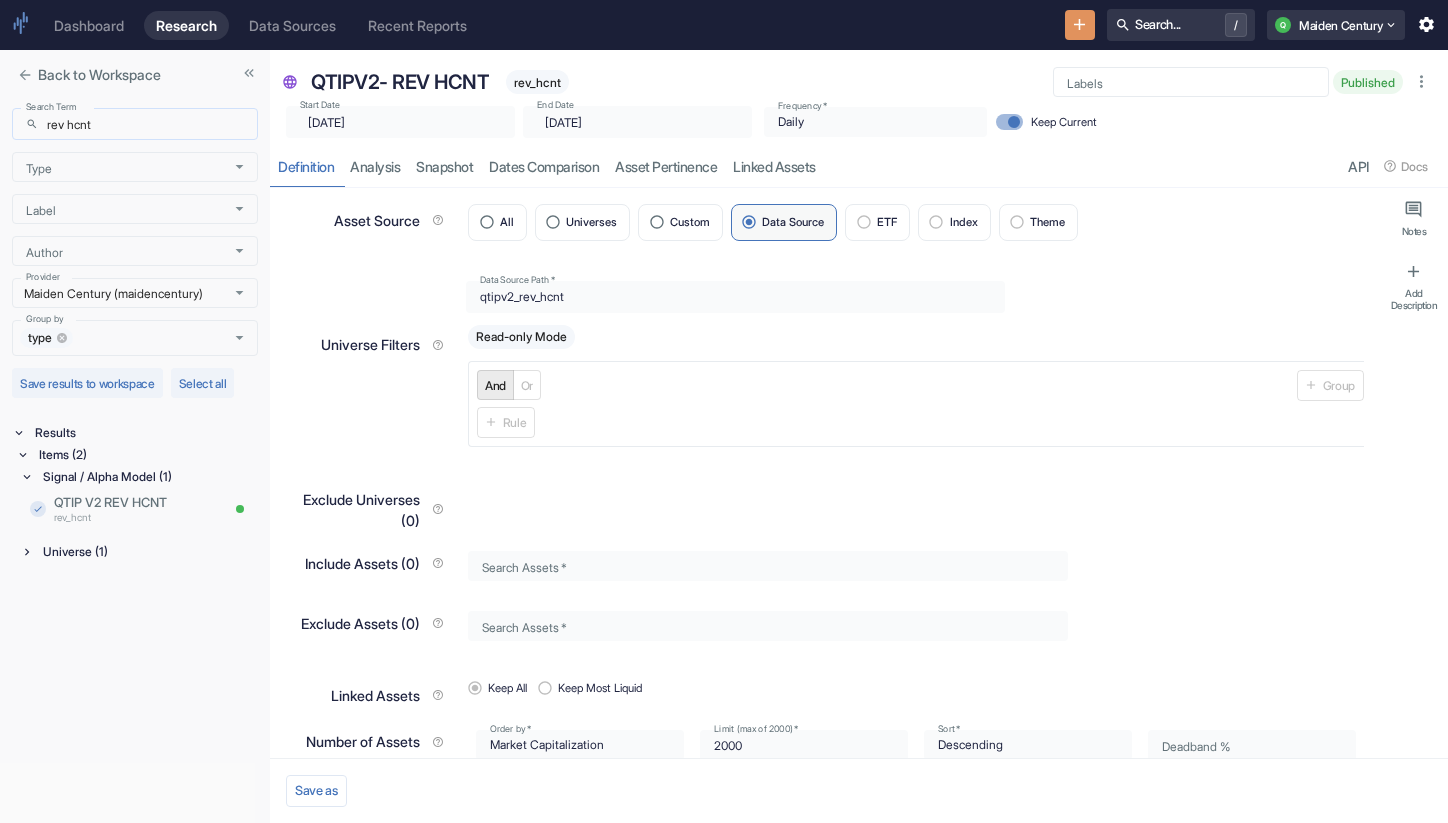 click on "rev hcnt" at bounding box center [152, 124] 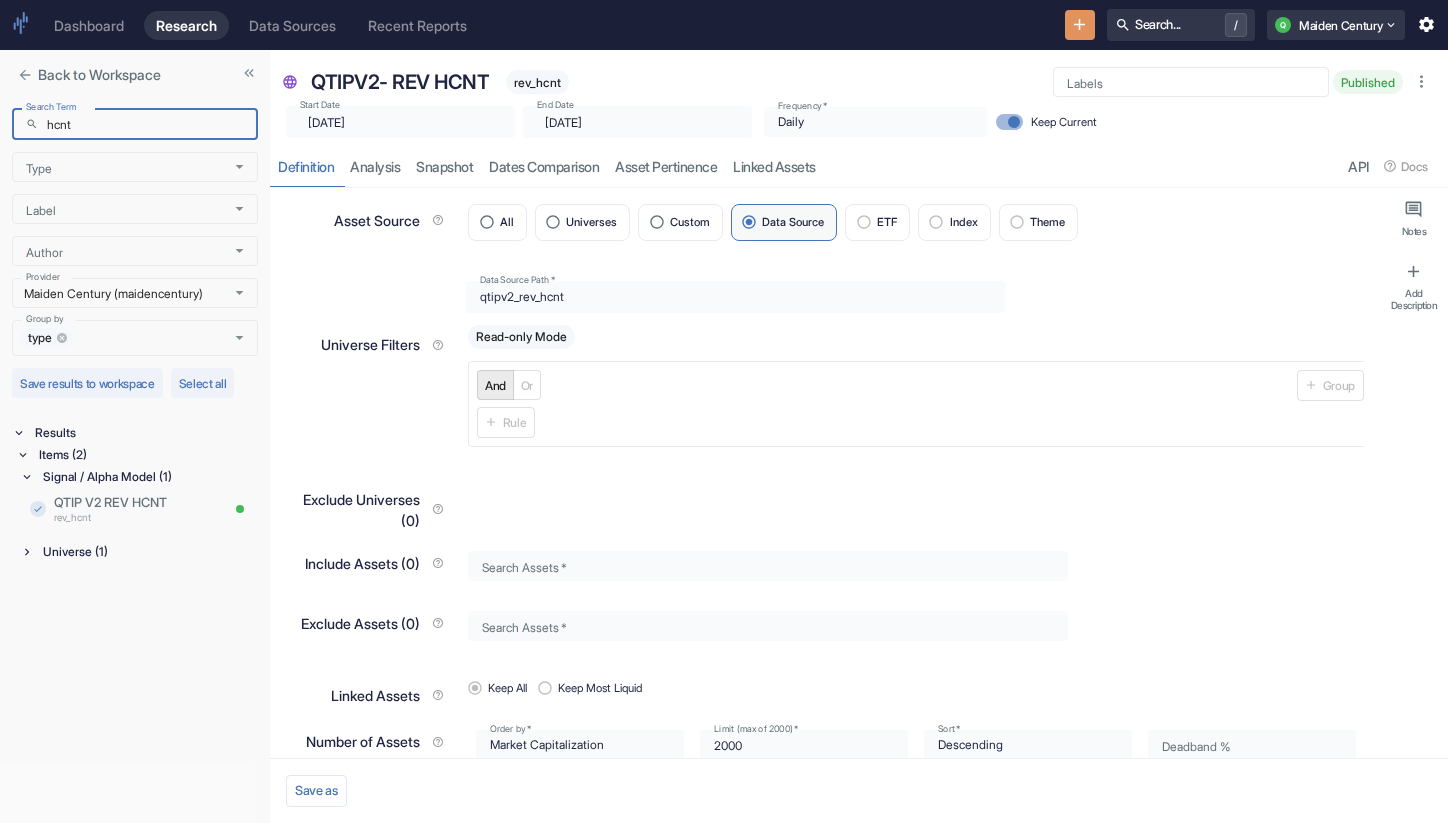 type on "hcnt" 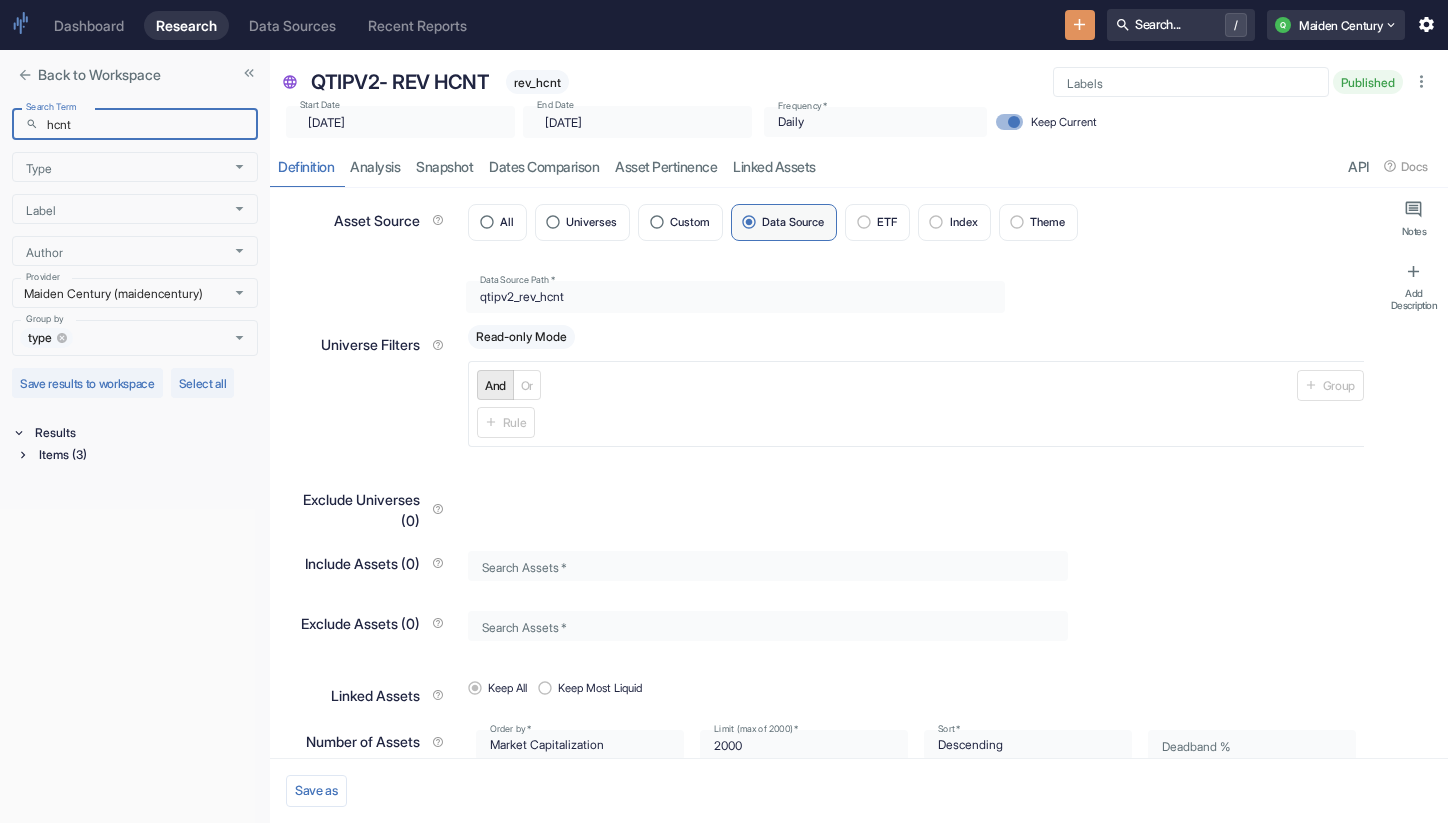 type on "x" 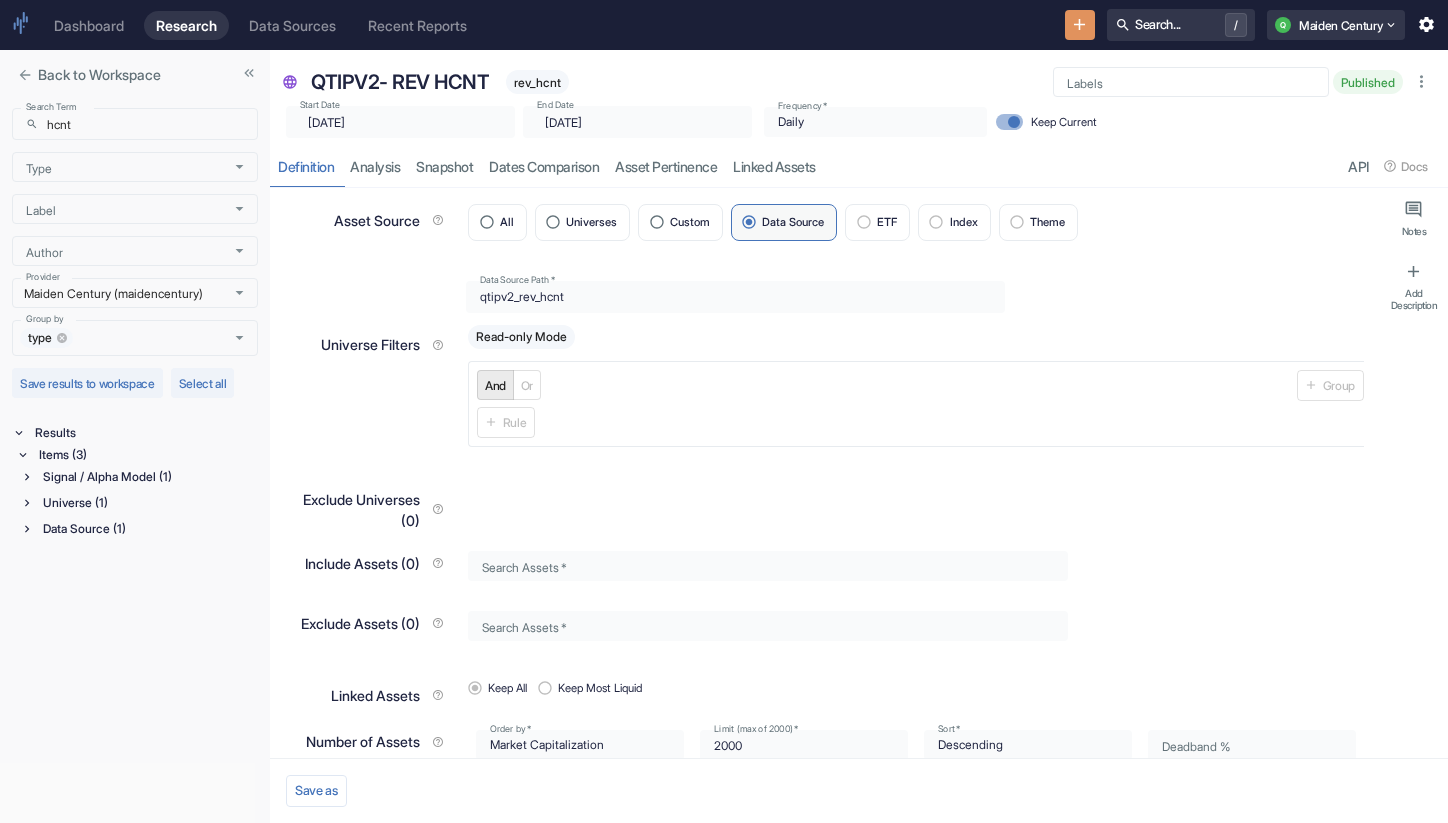 click on "Universe (1)" at bounding box center (148, 503) 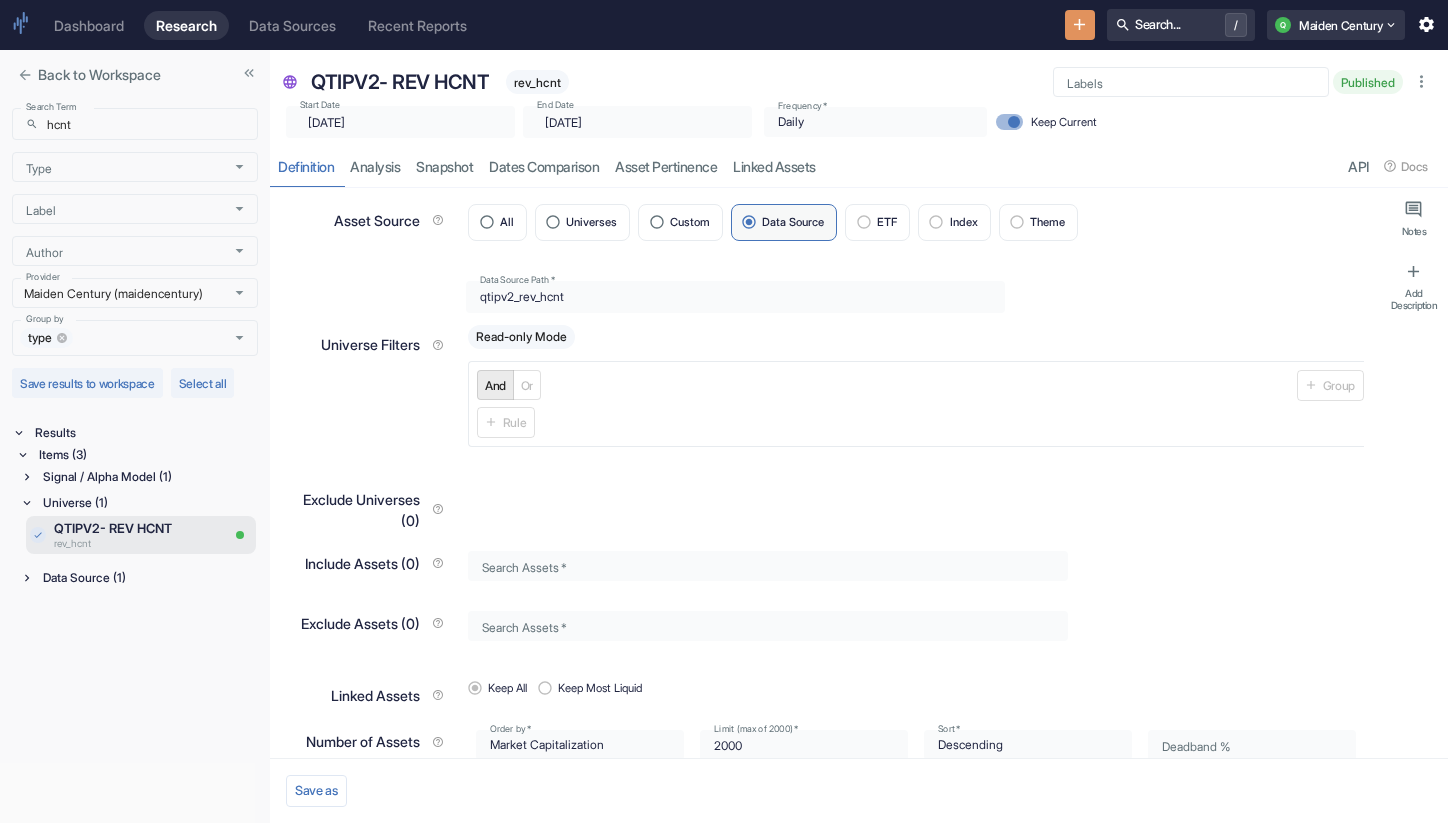 click on "Data Source (1)" at bounding box center (148, 578) 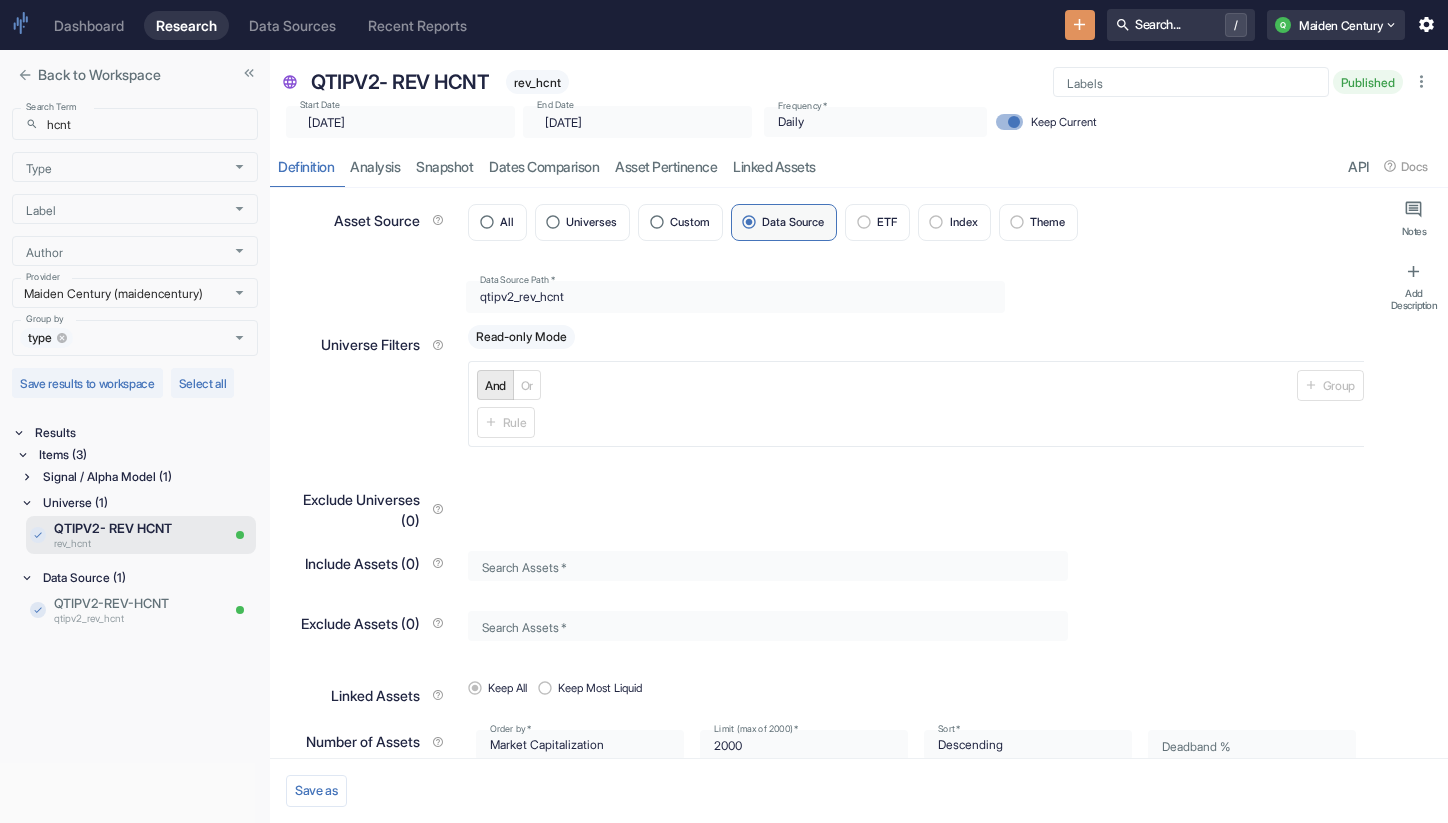 click on "Signal / Alpha Model (1)" at bounding box center (148, 477) 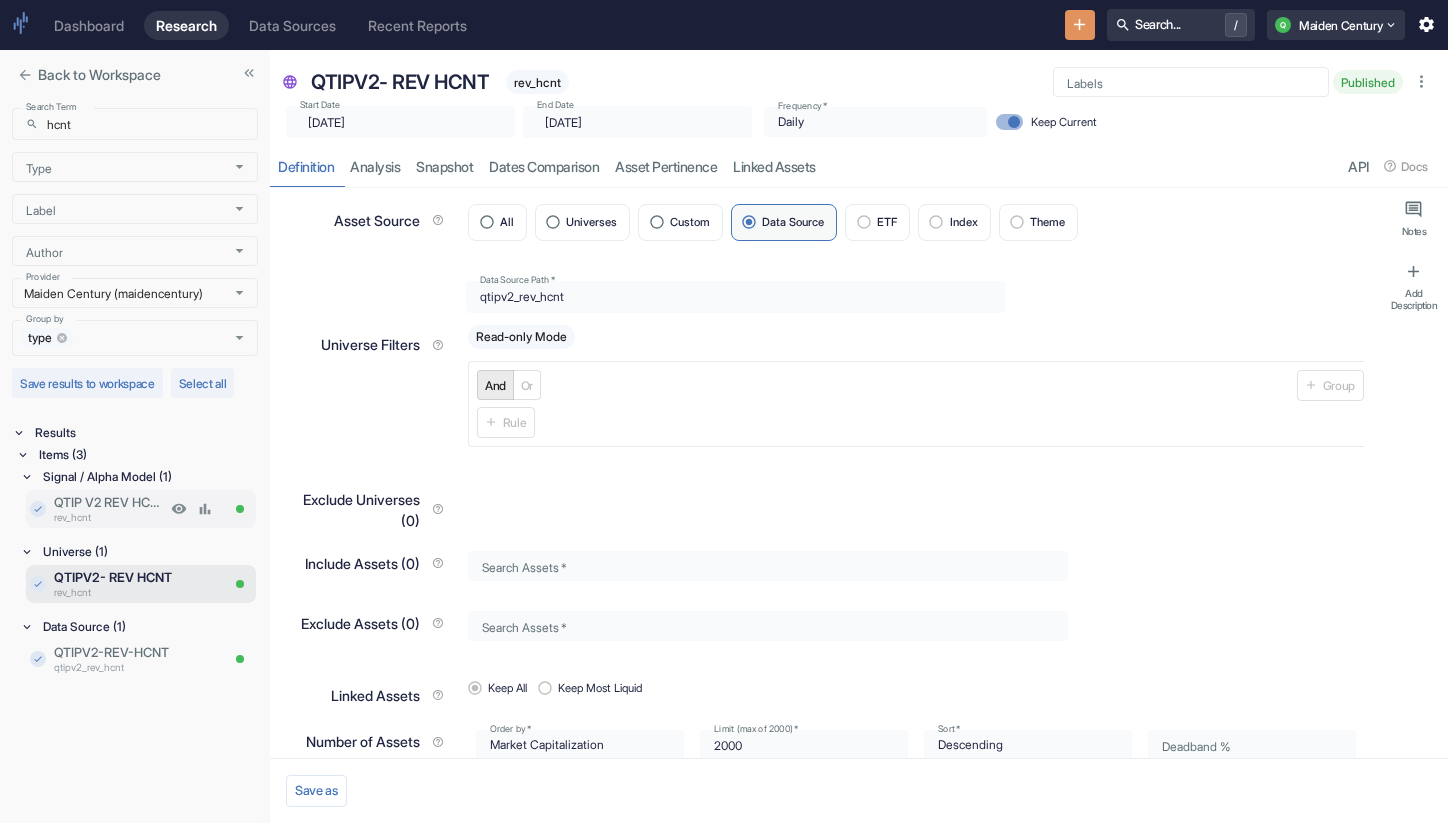 click on "QTIP V2 REV HCNT" at bounding box center (110, 502) 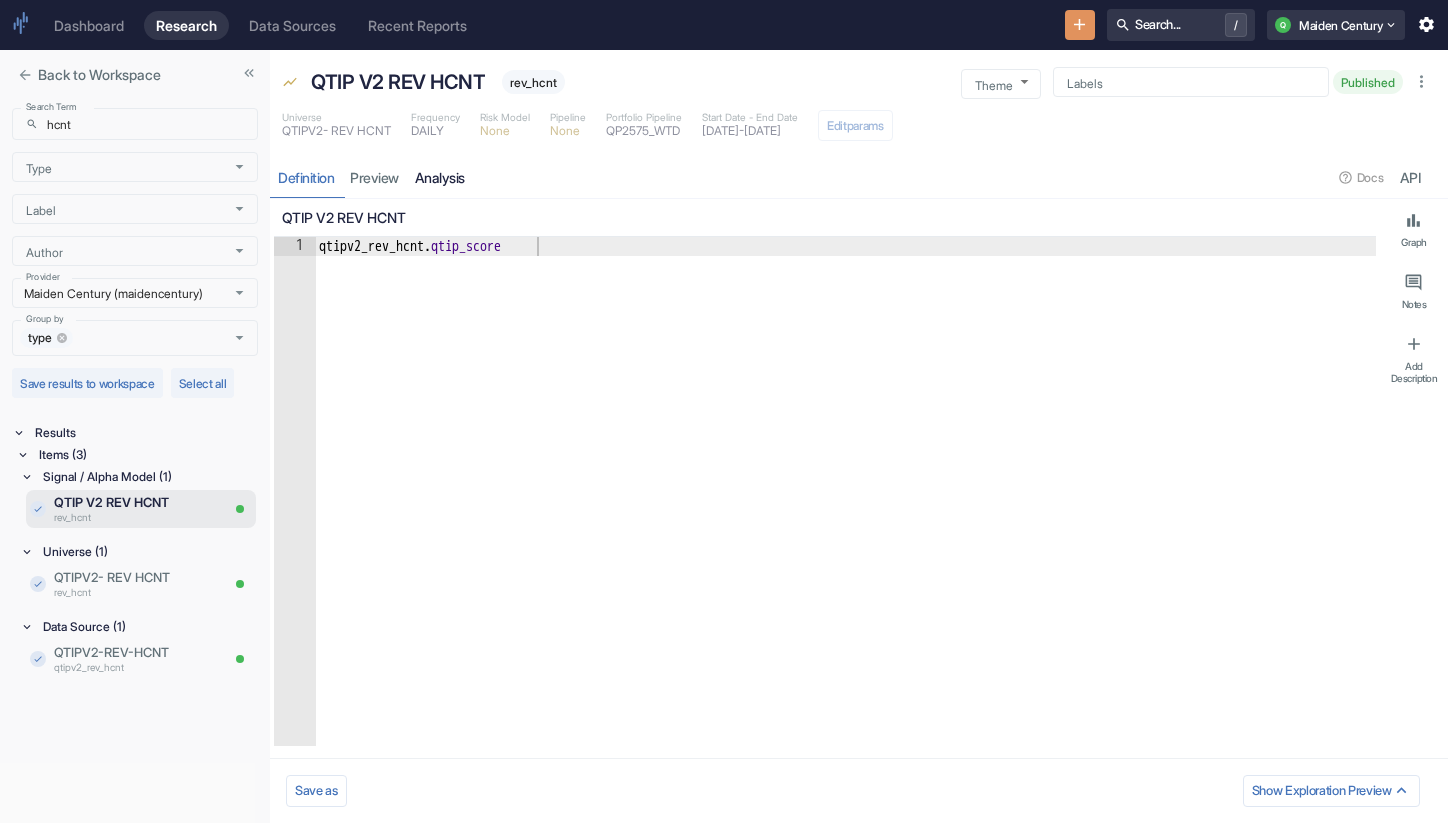 type on "x" 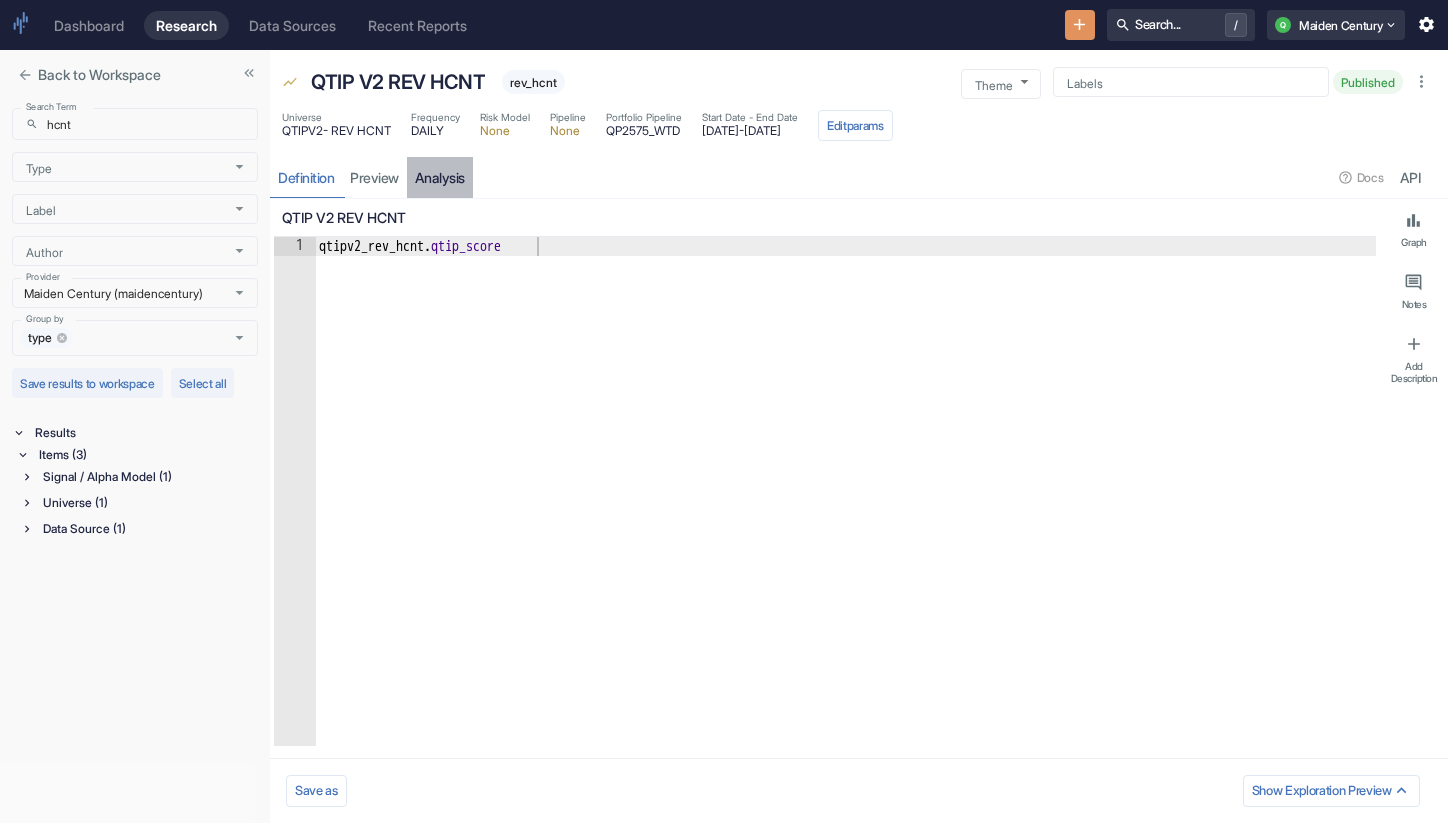 click on "analysis" at bounding box center [440, 177] 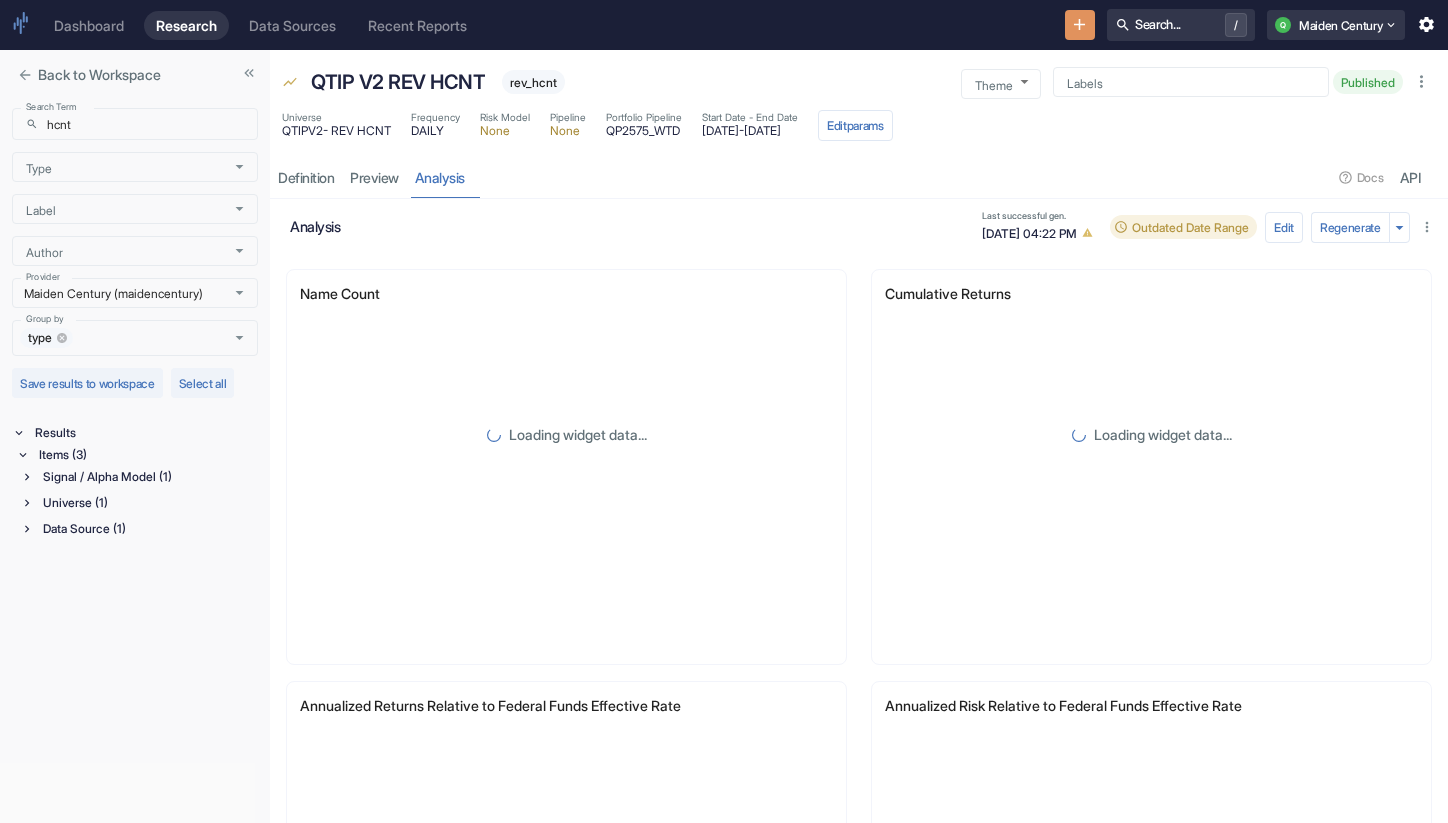 click on "Edit Regenerate" at bounding box center (1352, 227) 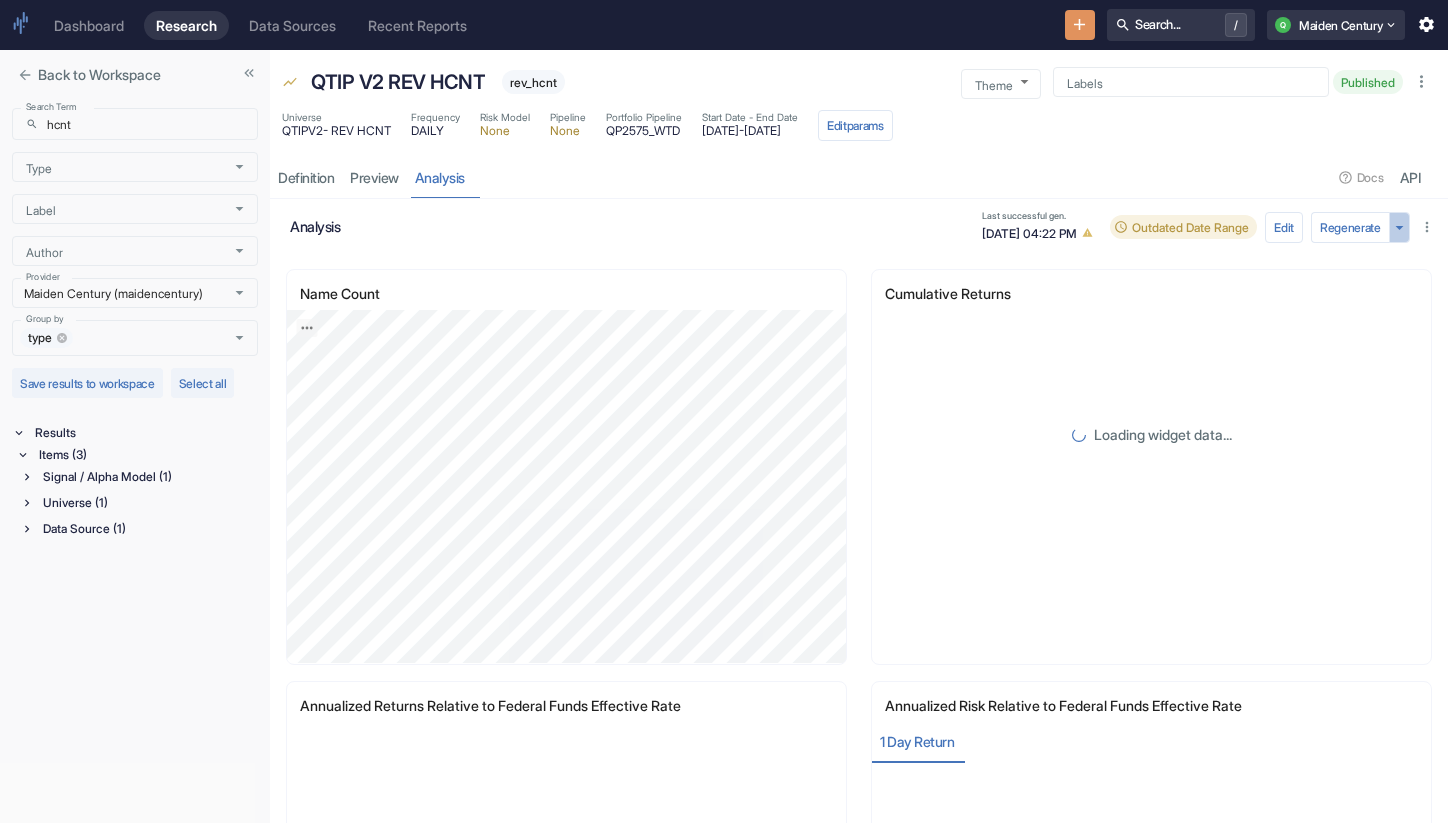 click 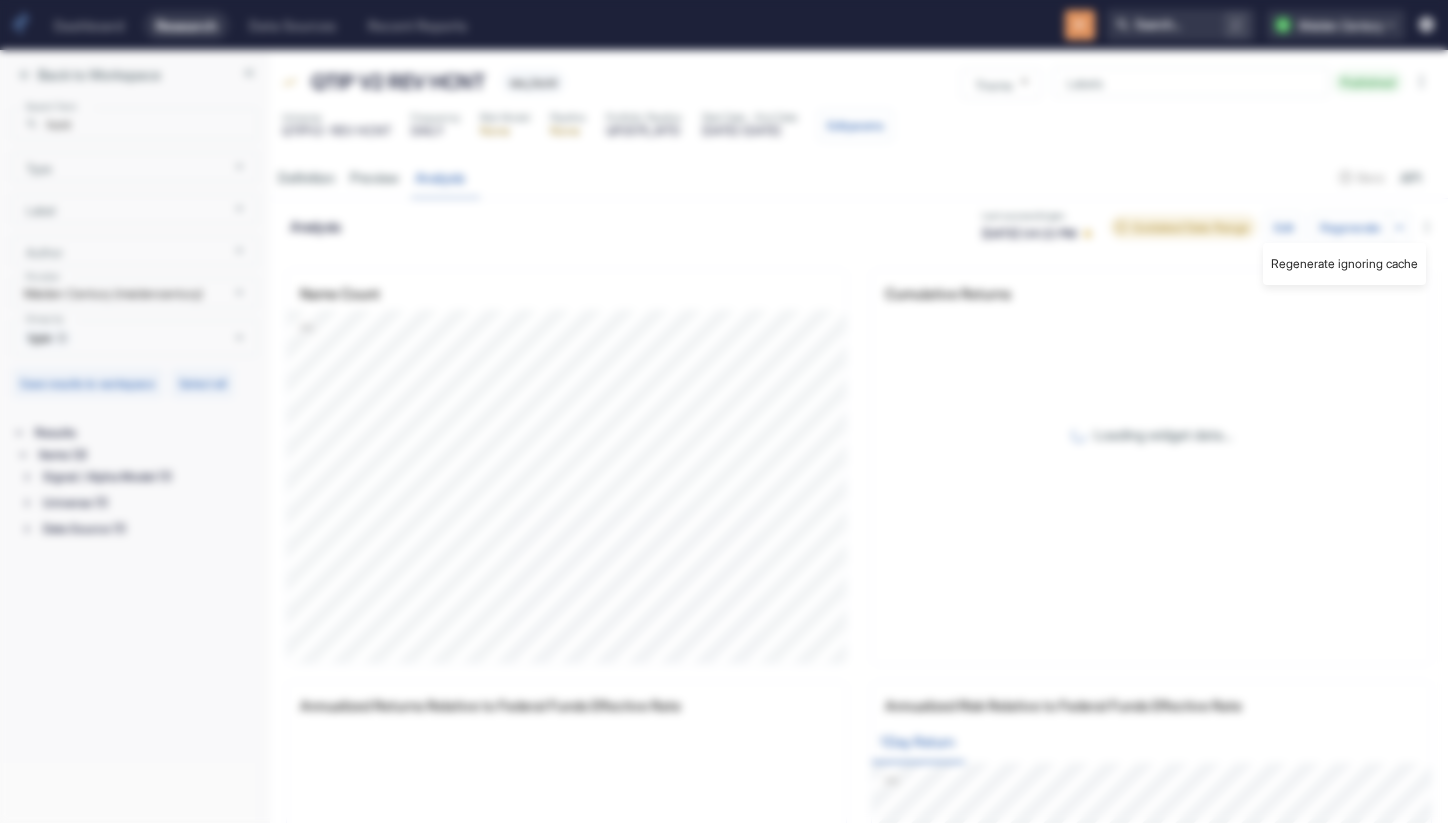 click on "Regenerate ignoring cache" at bounding box center [1344, 264] 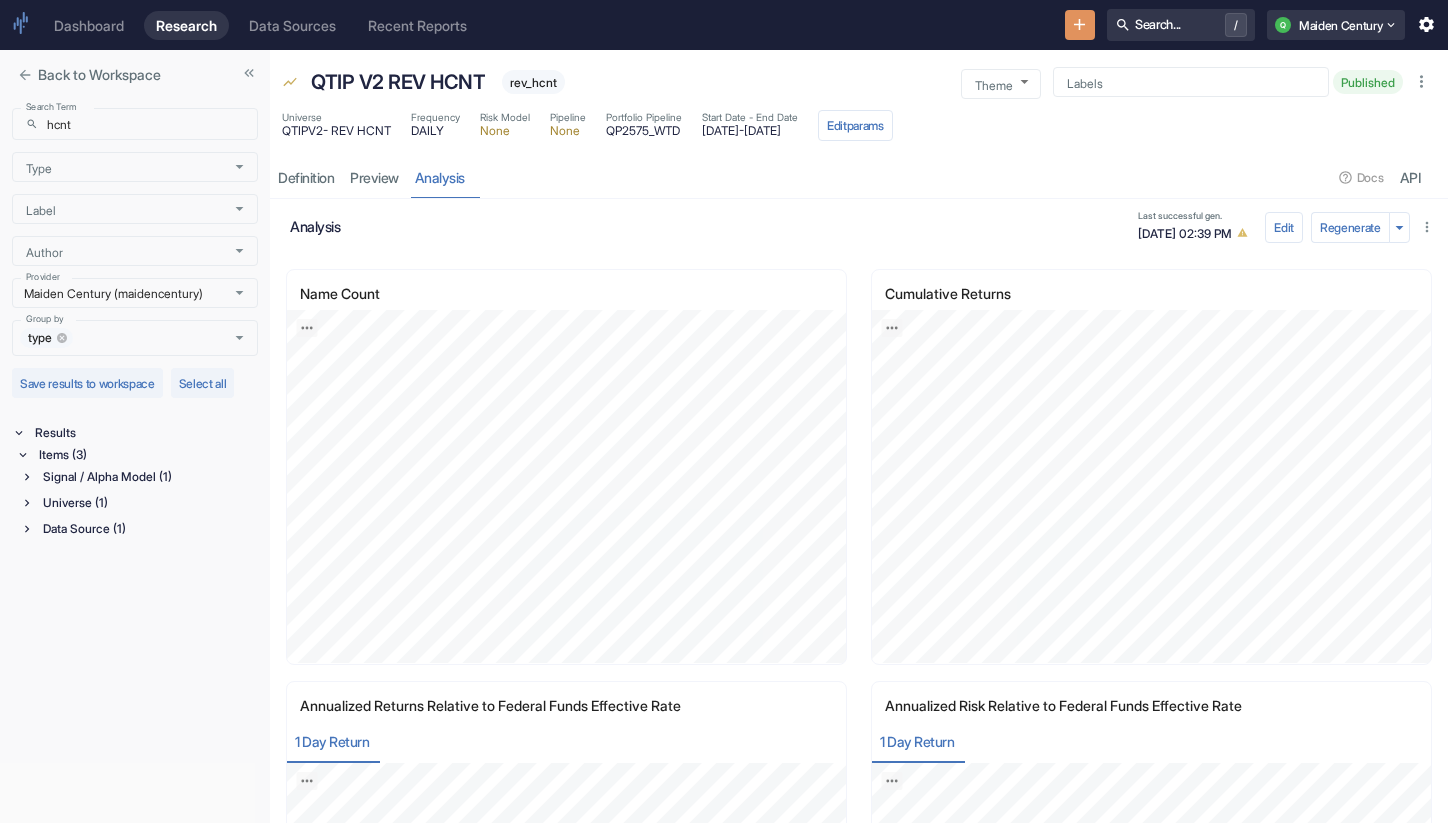 type 